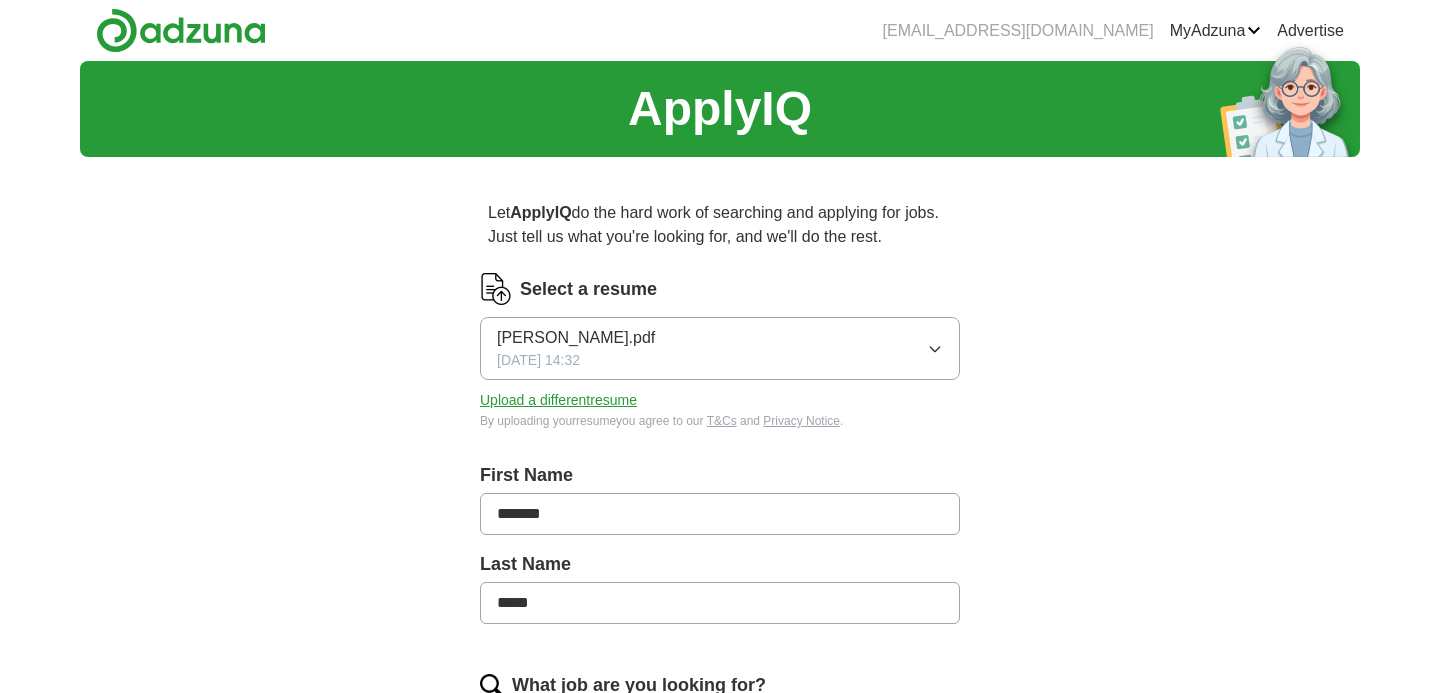 scroll, scrollTop: 0, scrollLeft: 0, axis: both 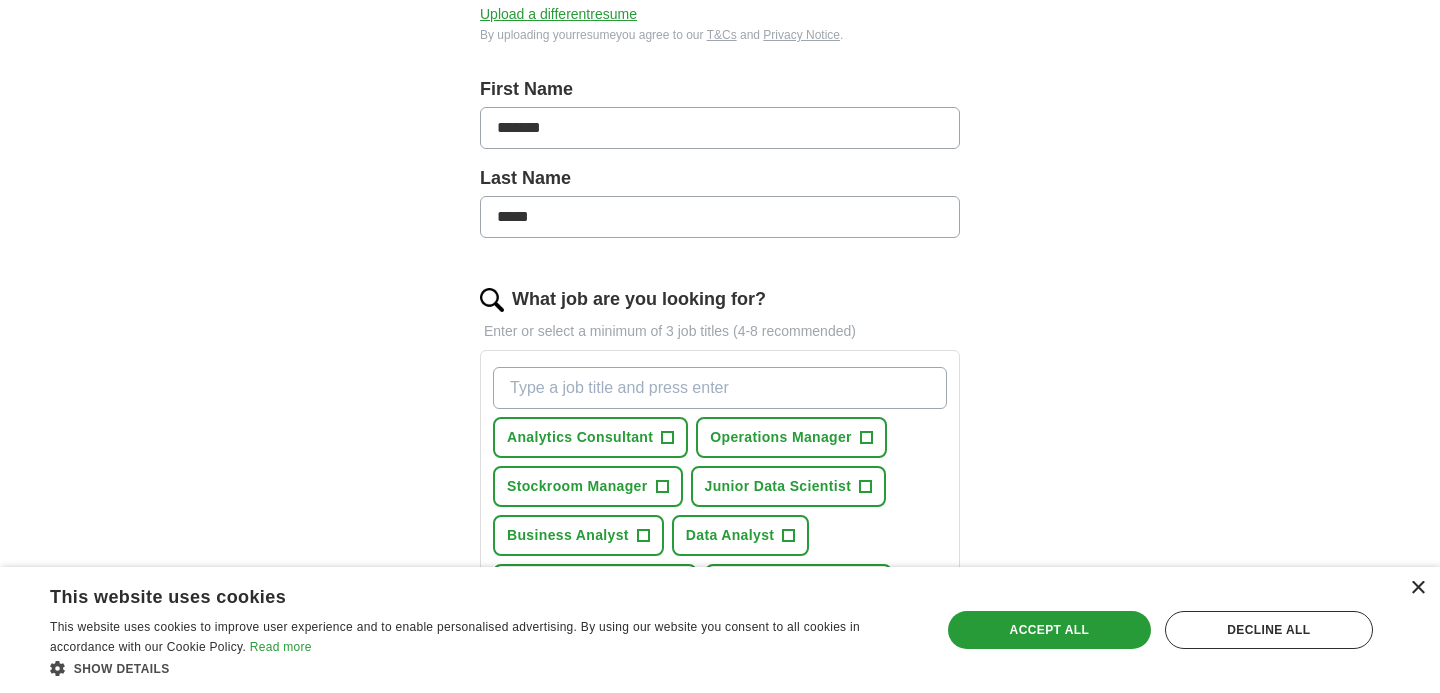 click on "×" at bounding box center (1417, 588) 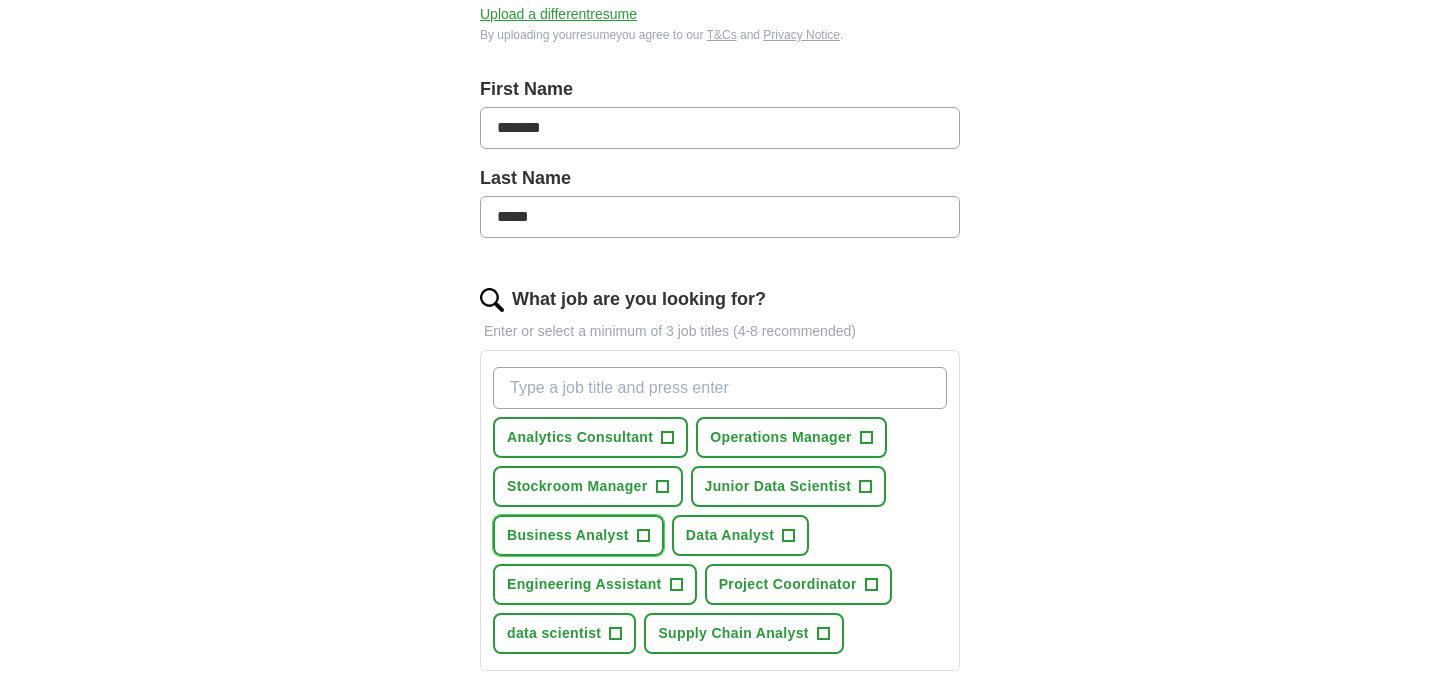 click on "Business Analyst +" at bounding box center [578, 535] 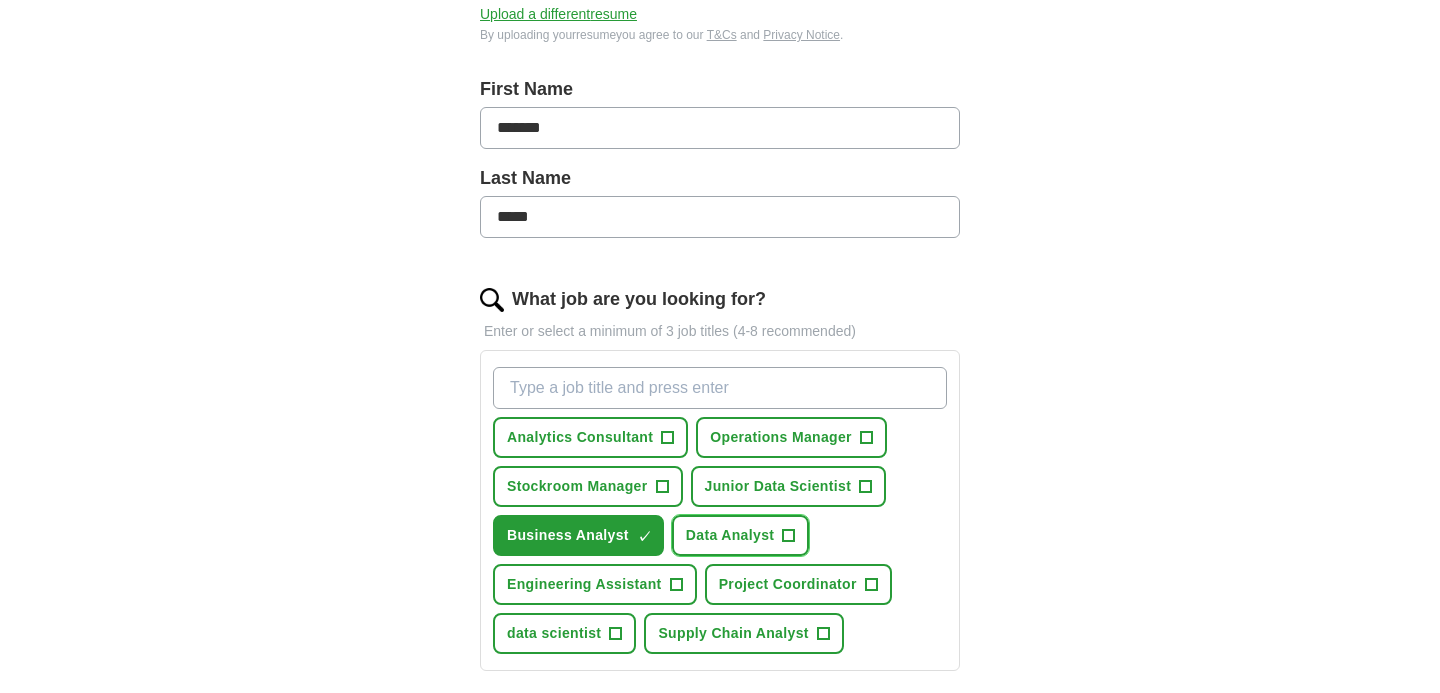 click on "Data Analyst" at bounding box center [730, 535] 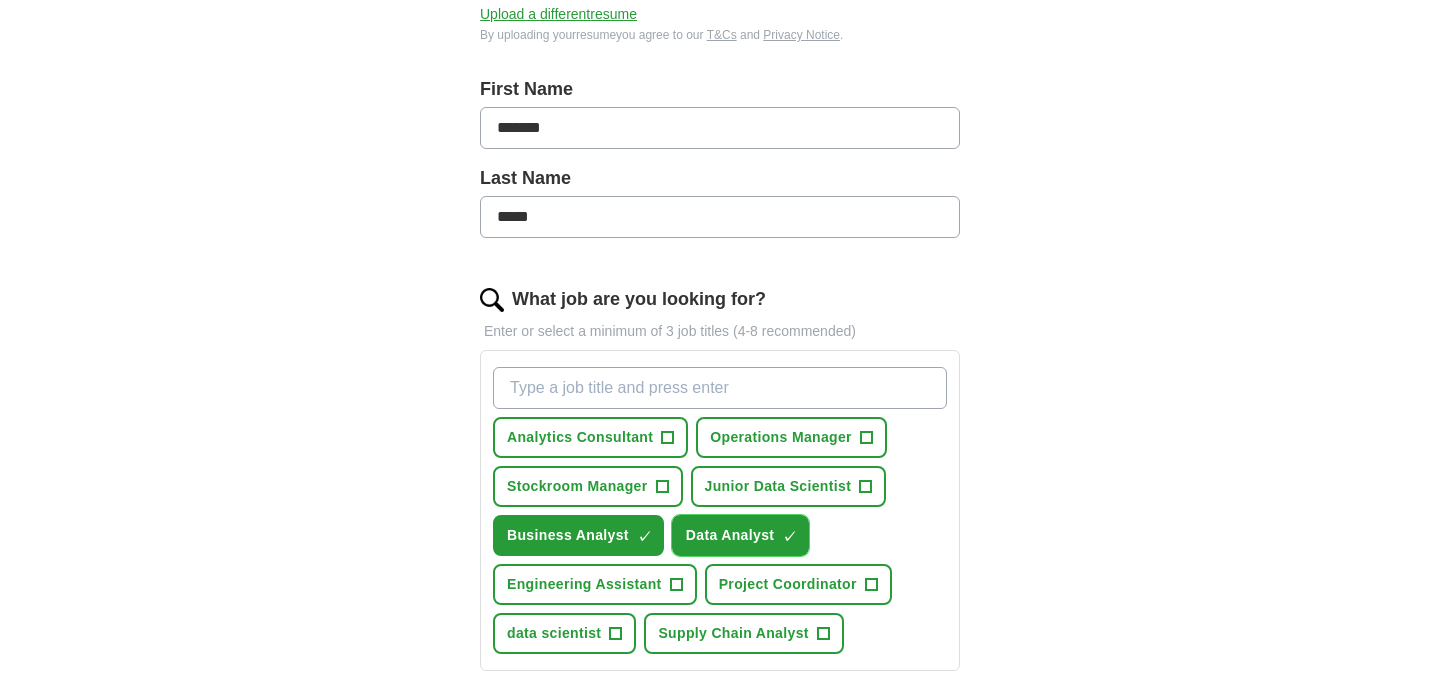 scroll, scrollTop: 441, scrollLeft: 0, axis: vertical 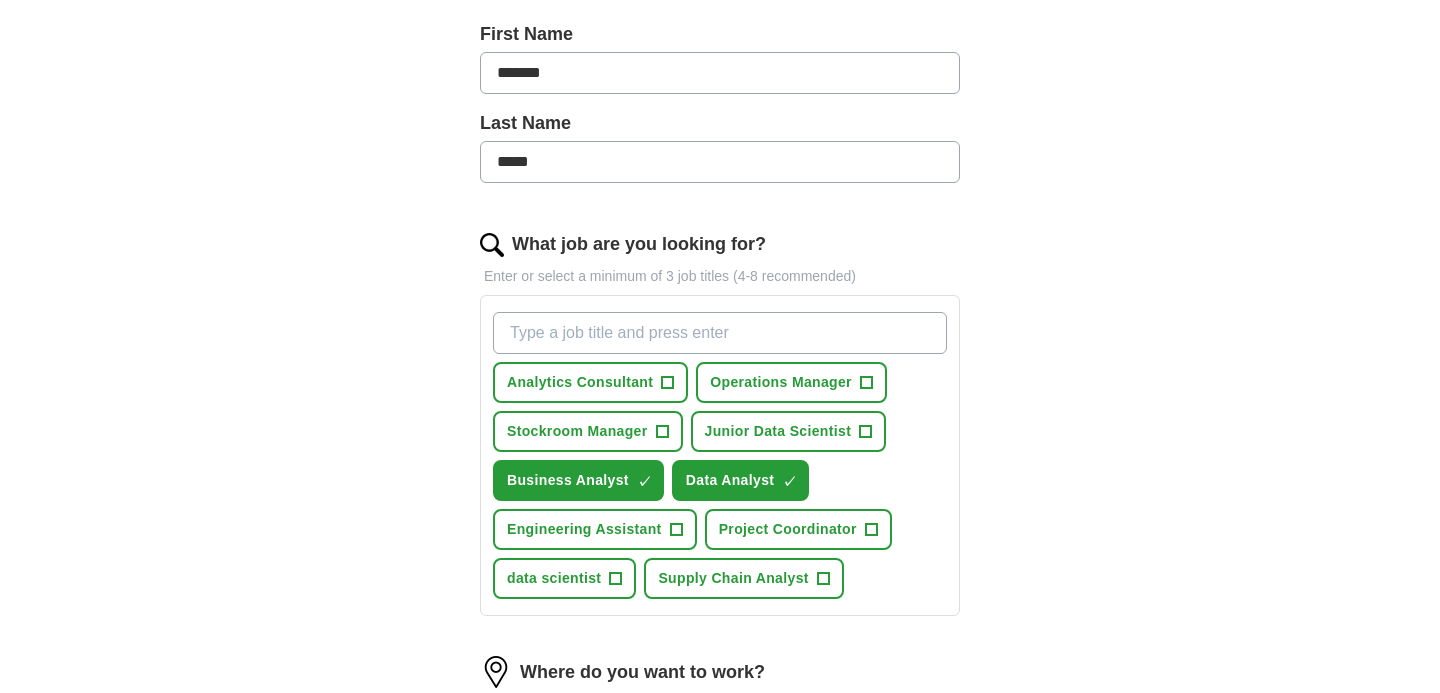 click on "Analytics Consultant + Operations Manager + Stockroom Manager + Junior Data Scientist + Business Analyst ✓ × Data Analyst ✓ × Engineering Assistant + Project Coordinator + data scientist + Supply Chain Analyst +" at bounding box center (720, 455) 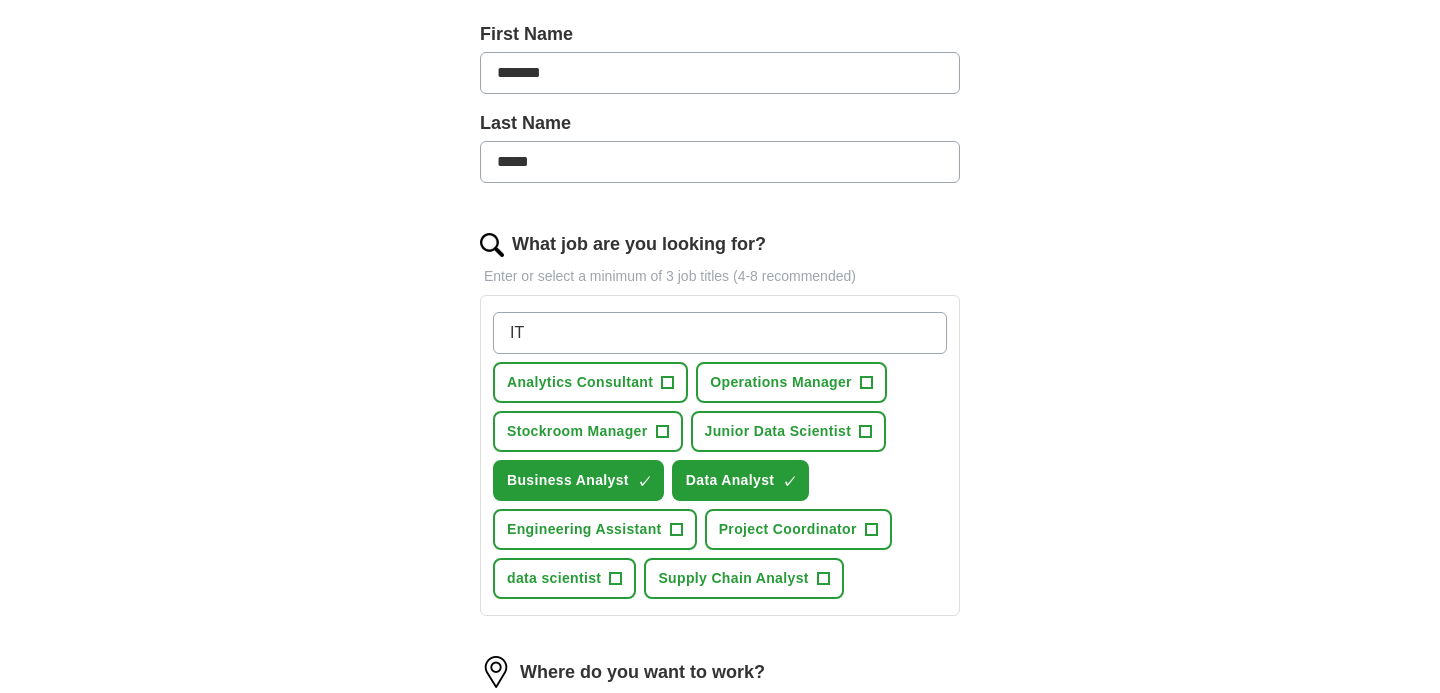 type on "I" 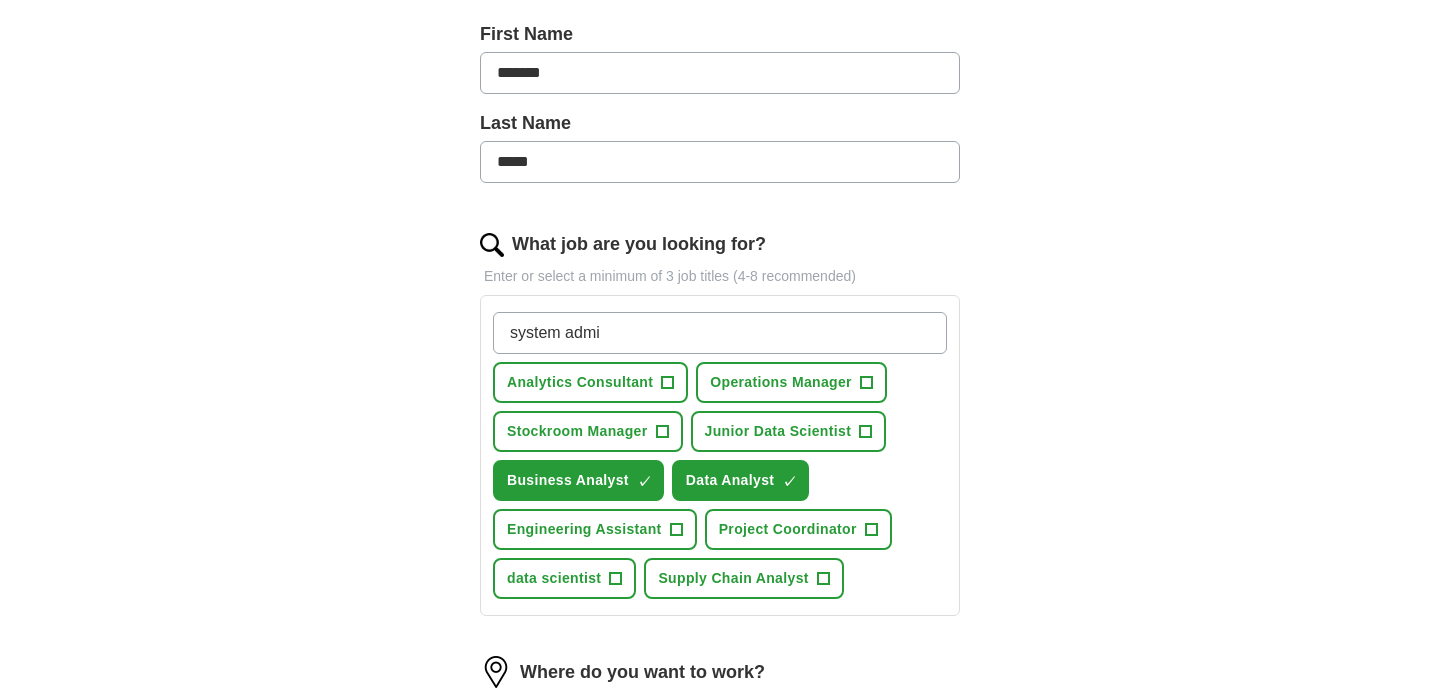 type on "system admin" 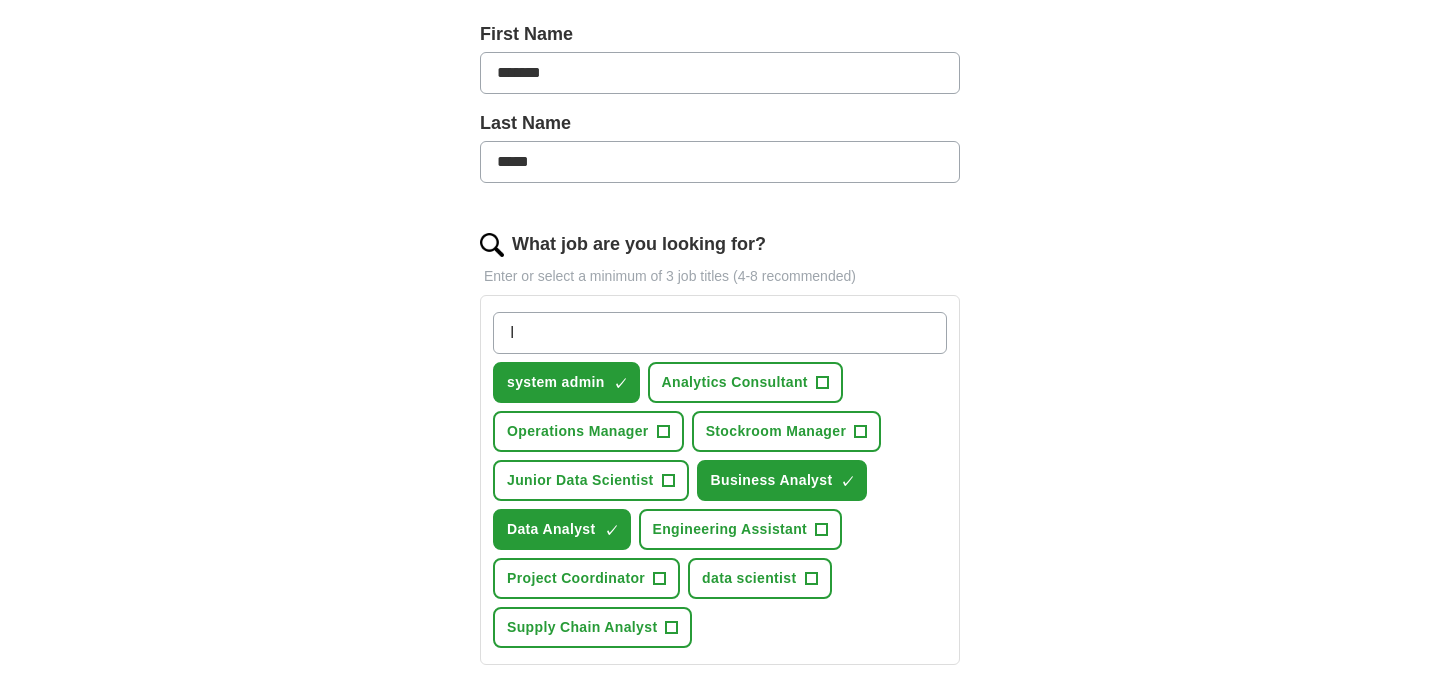 type on "IT" 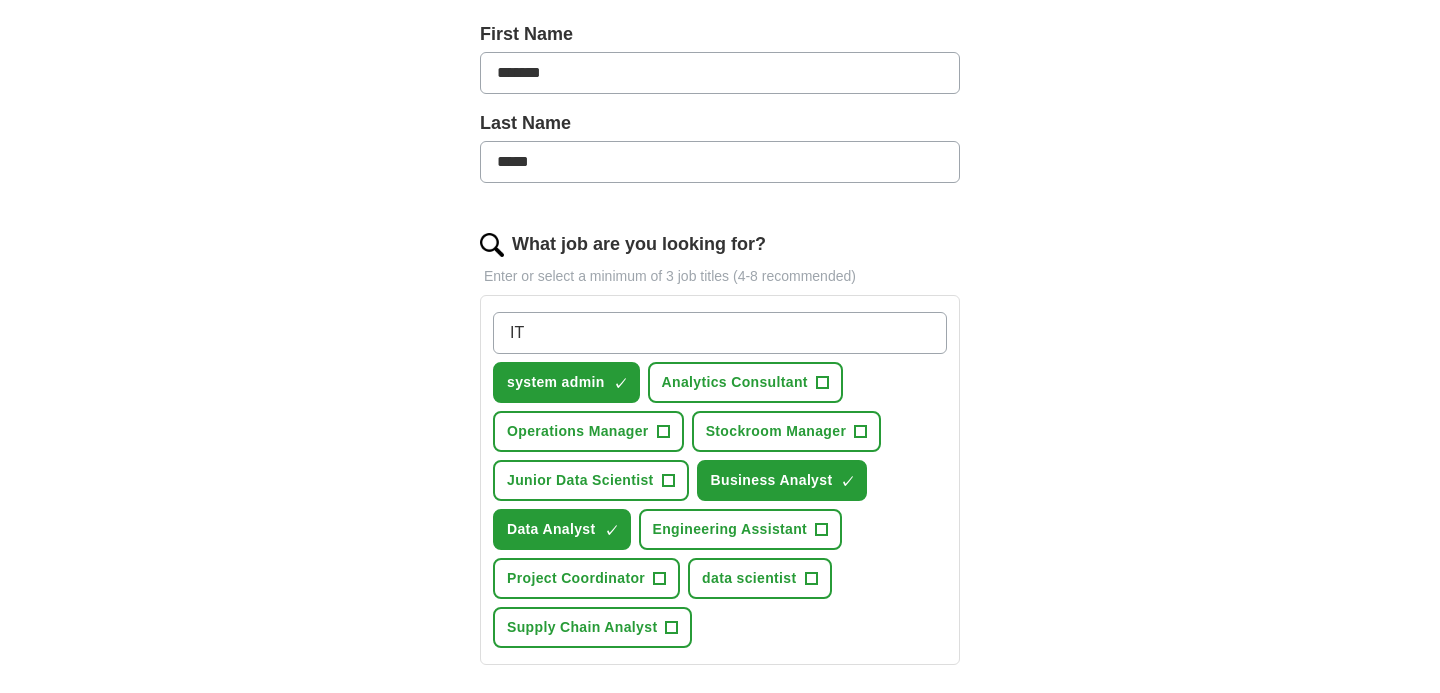 type 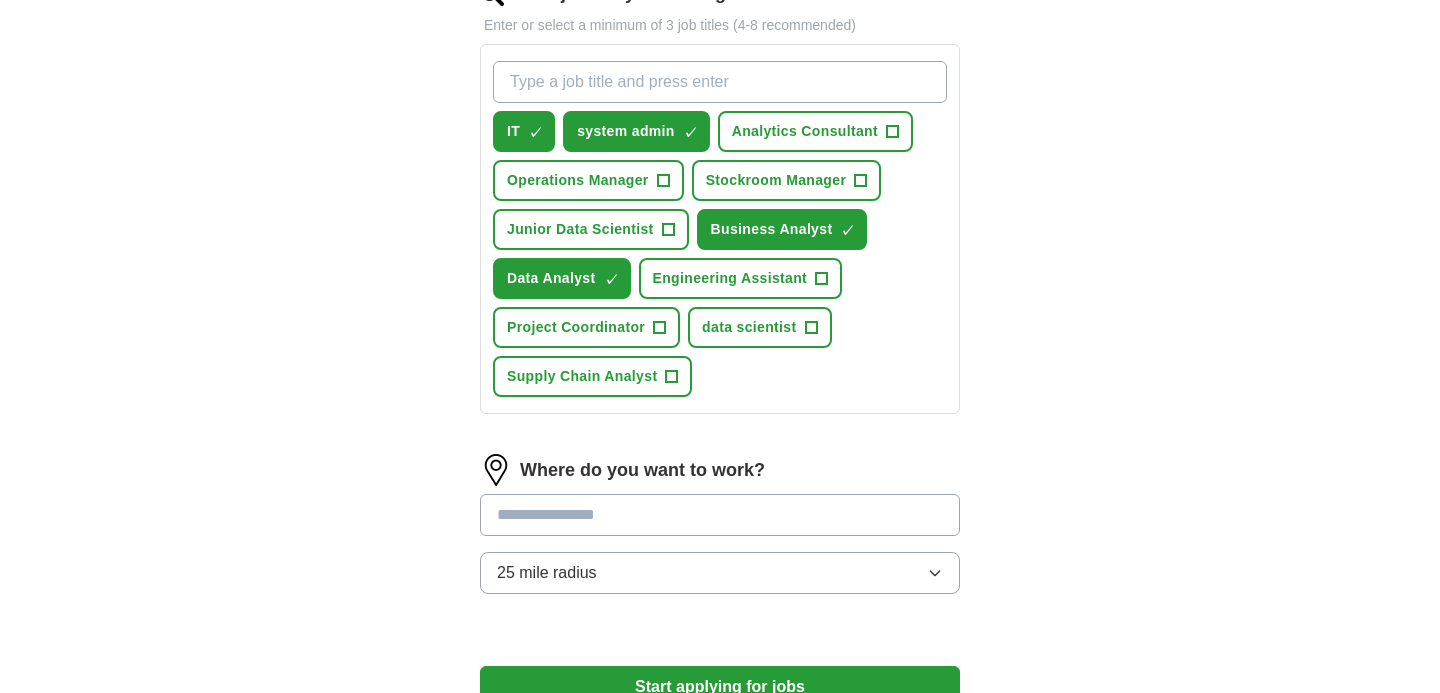 scroll, scrollTop: 699, scrollLeft: 0, axis: vertical 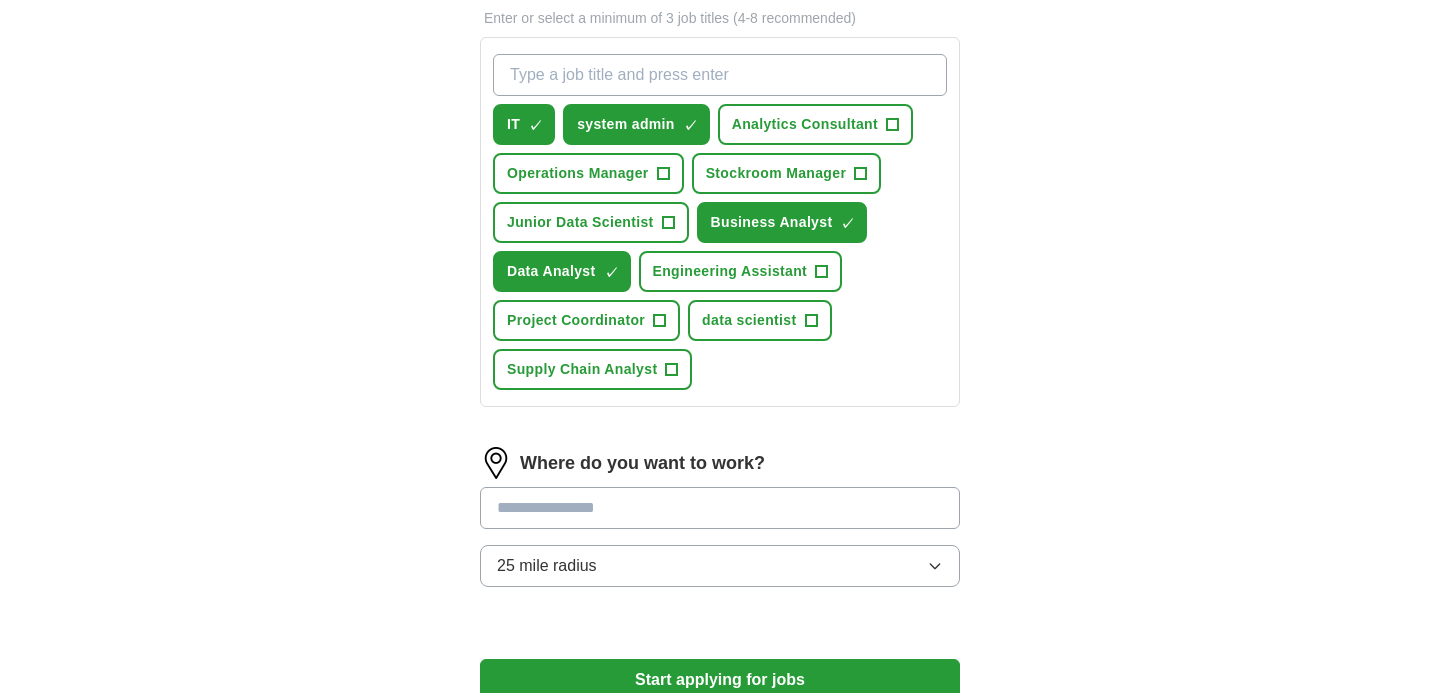 click at bounding box center [720, 508] 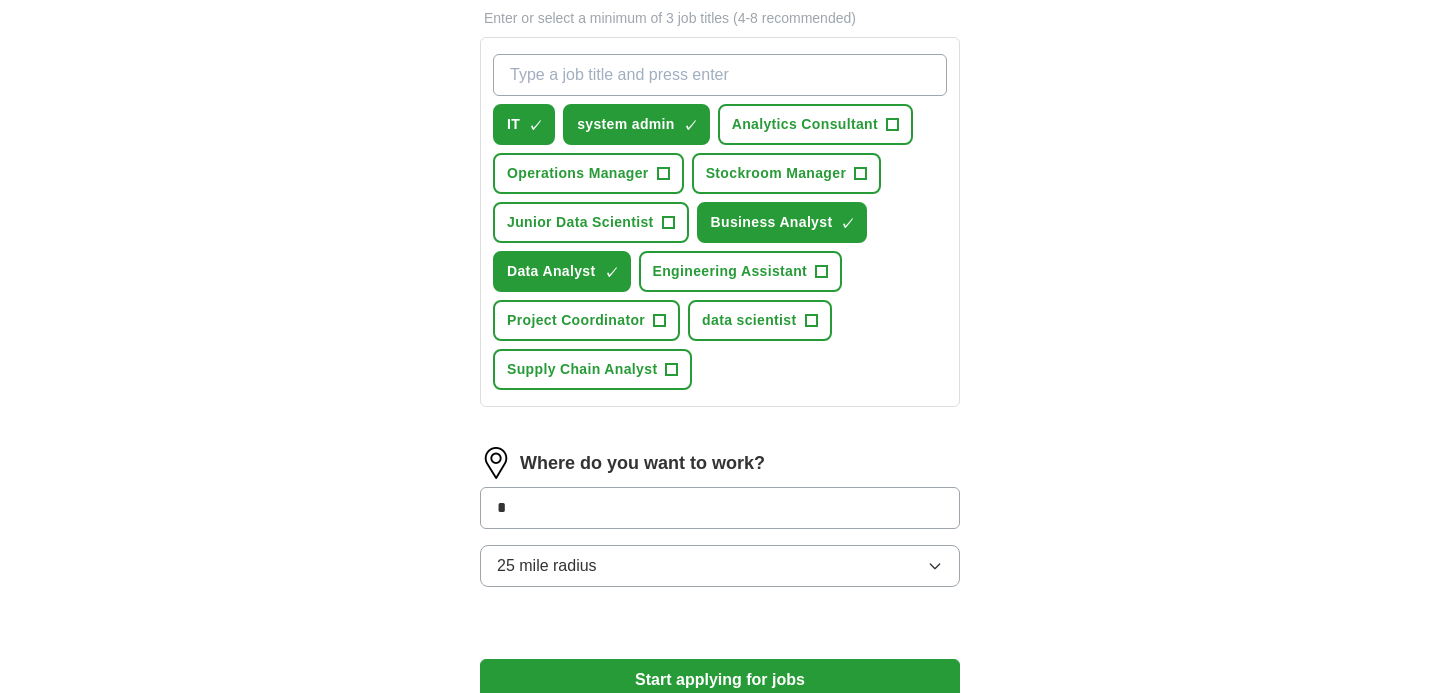 type on "*" 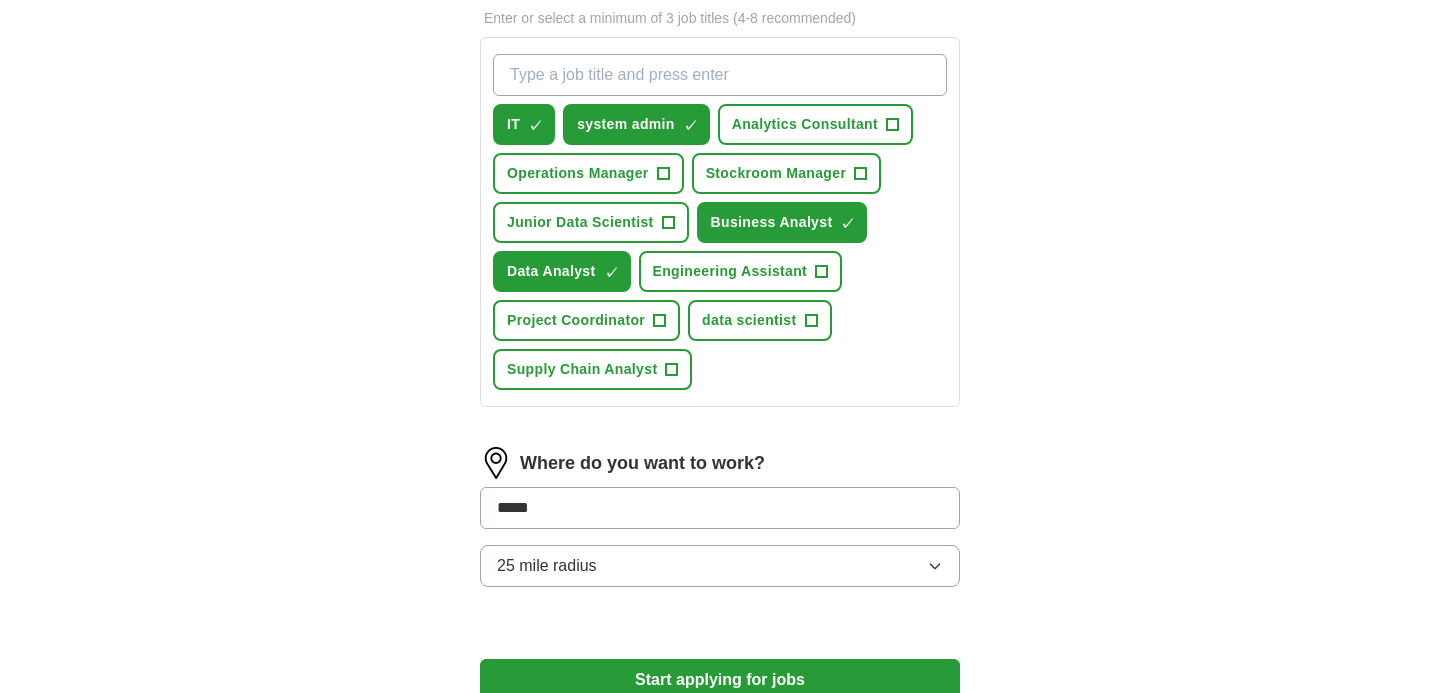 type on "******" 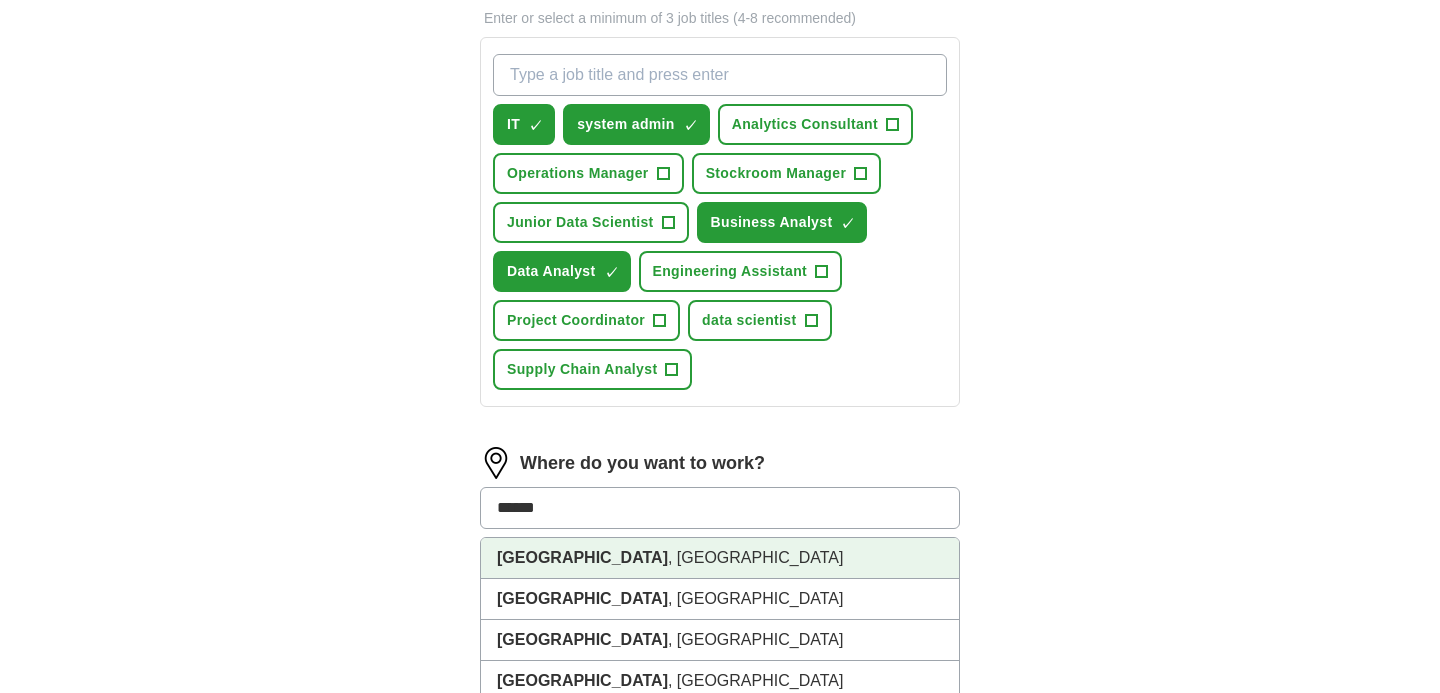 click on "[GEOGRAPHIC_DATA] , [GEOGRAPHIC_DATA]" at bounding box center (720, 558) 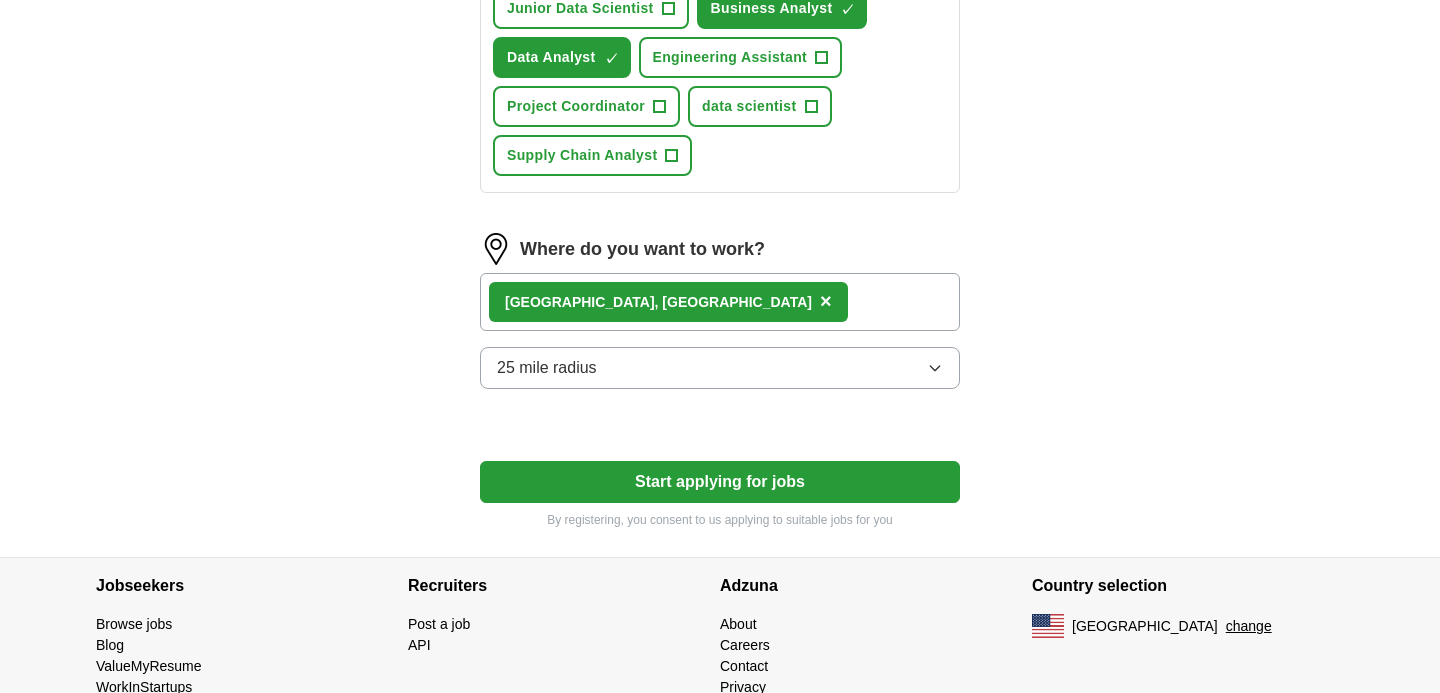 scroll, scrollTop: 917, scrollLeft: 0, axis: vertical 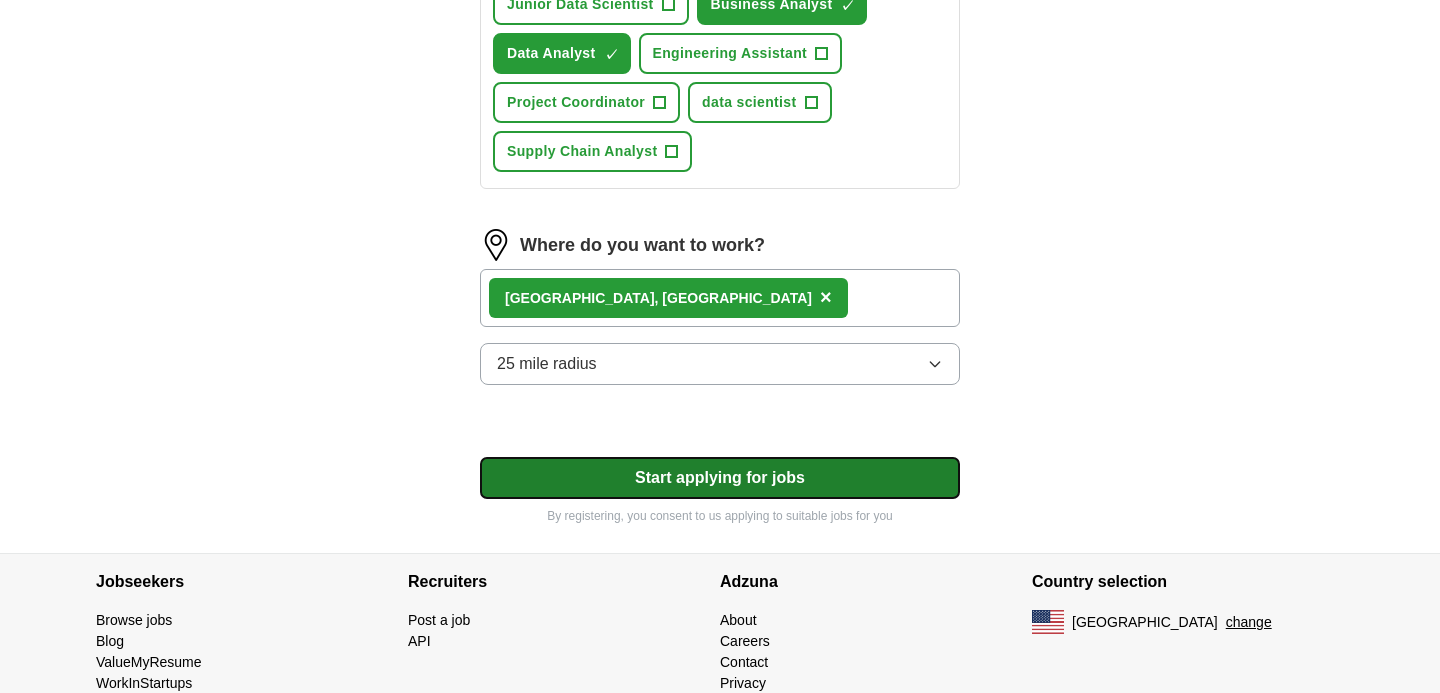 click on "Start applying for jobs" at bounding box center [720, 478] 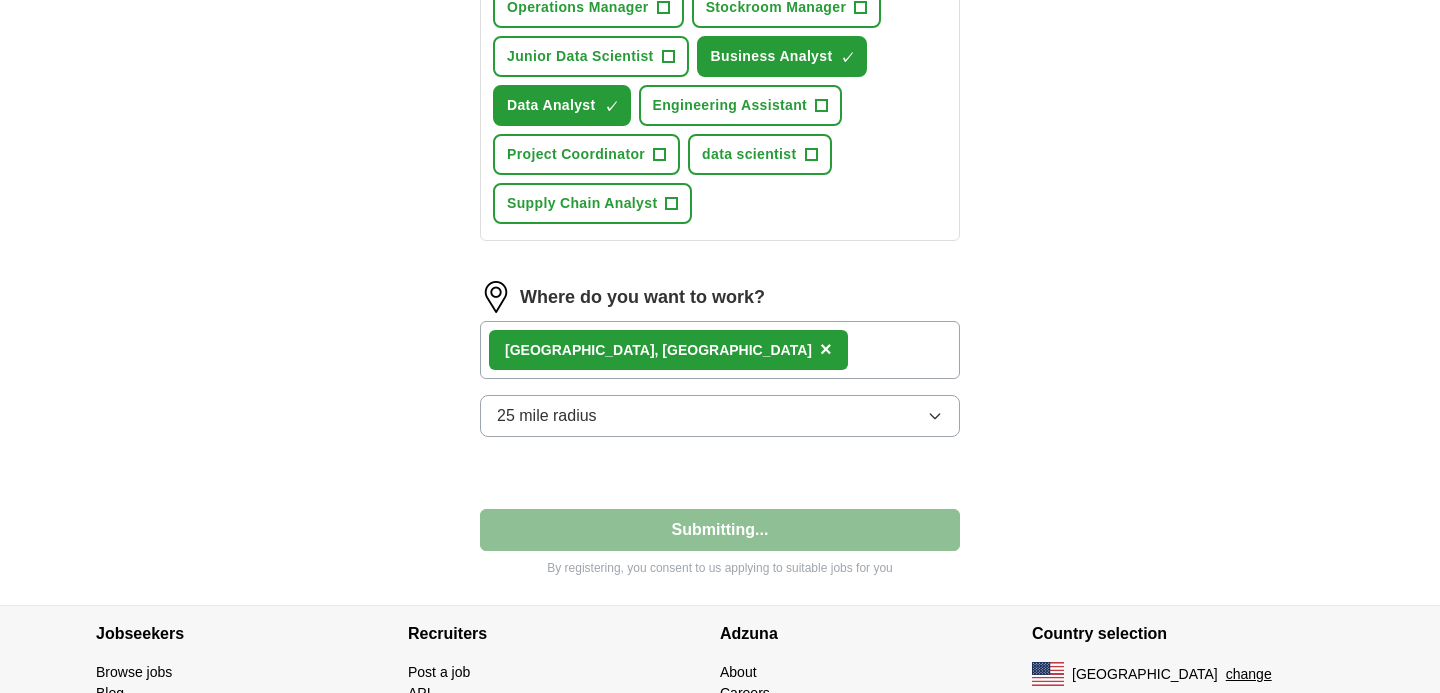select on "**" 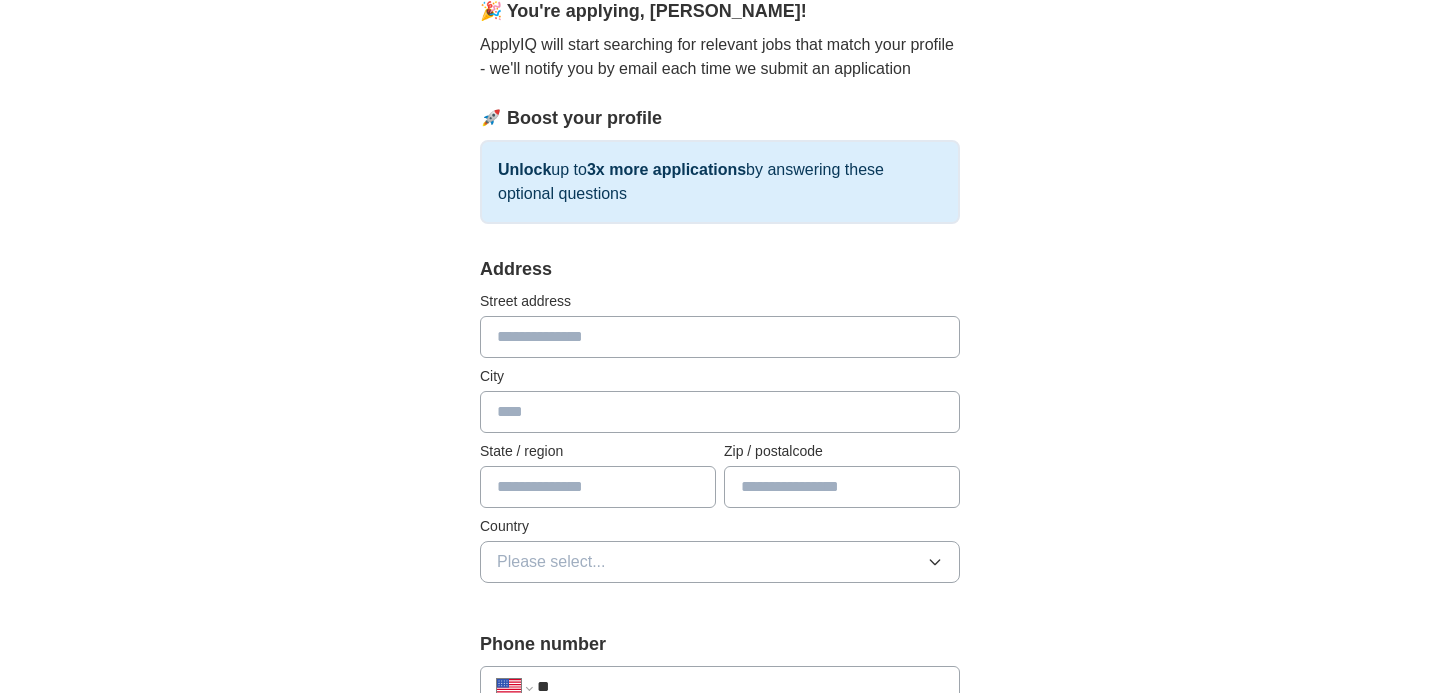 scroll, scrollTop: 200, scrollLeft: 0, axis: vertical 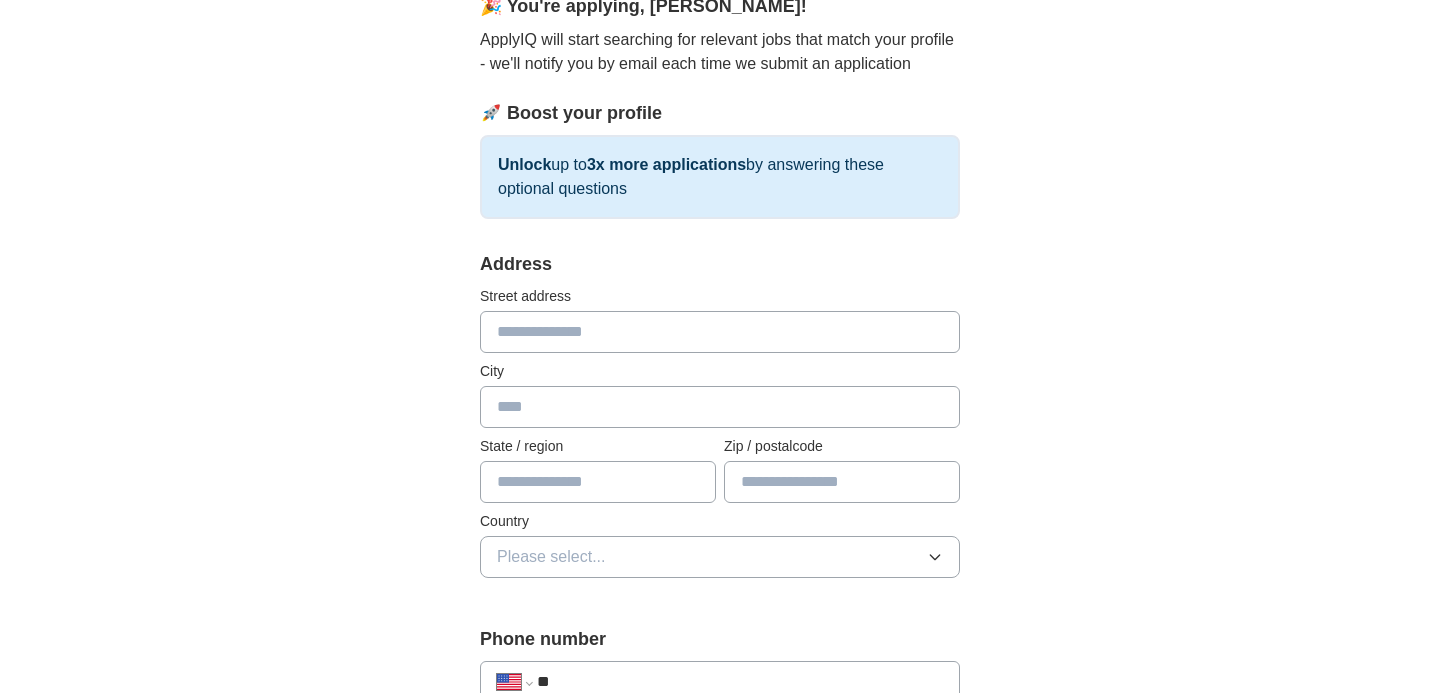 click at bounding box center (720, 332) 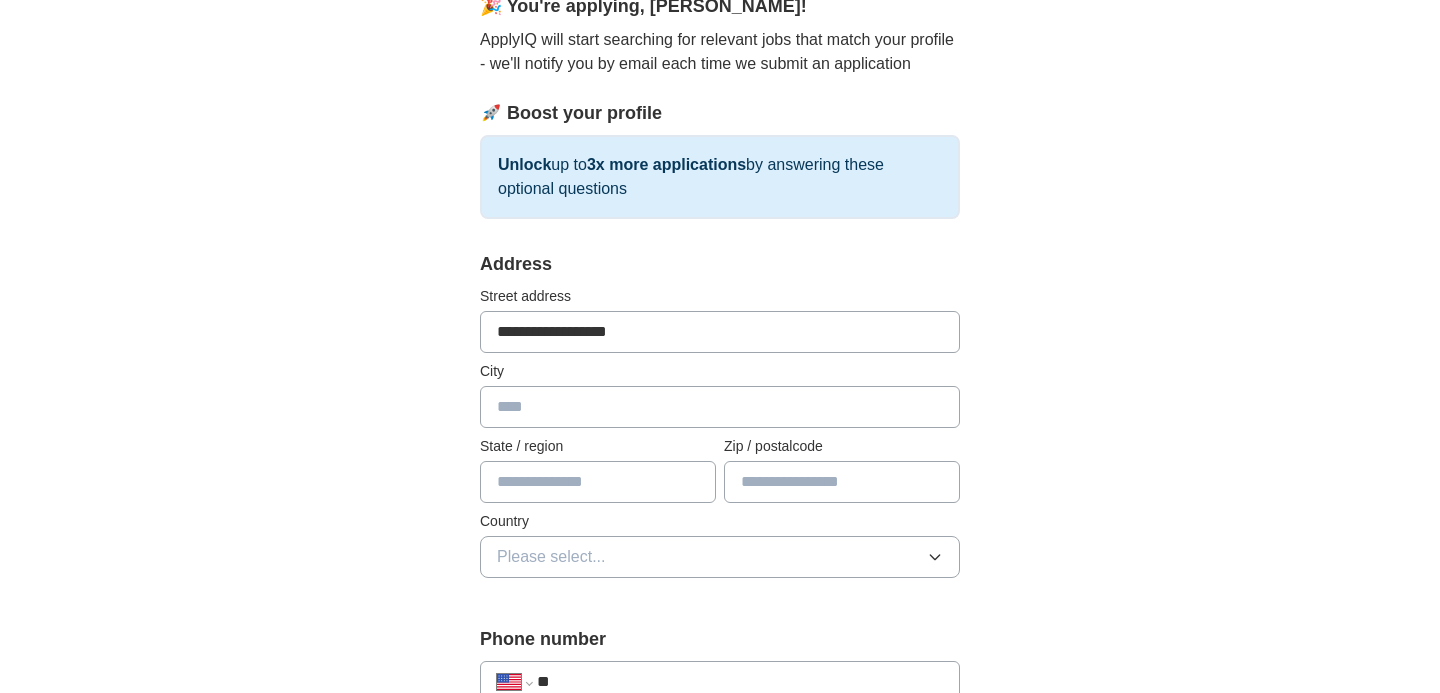type on "**********" 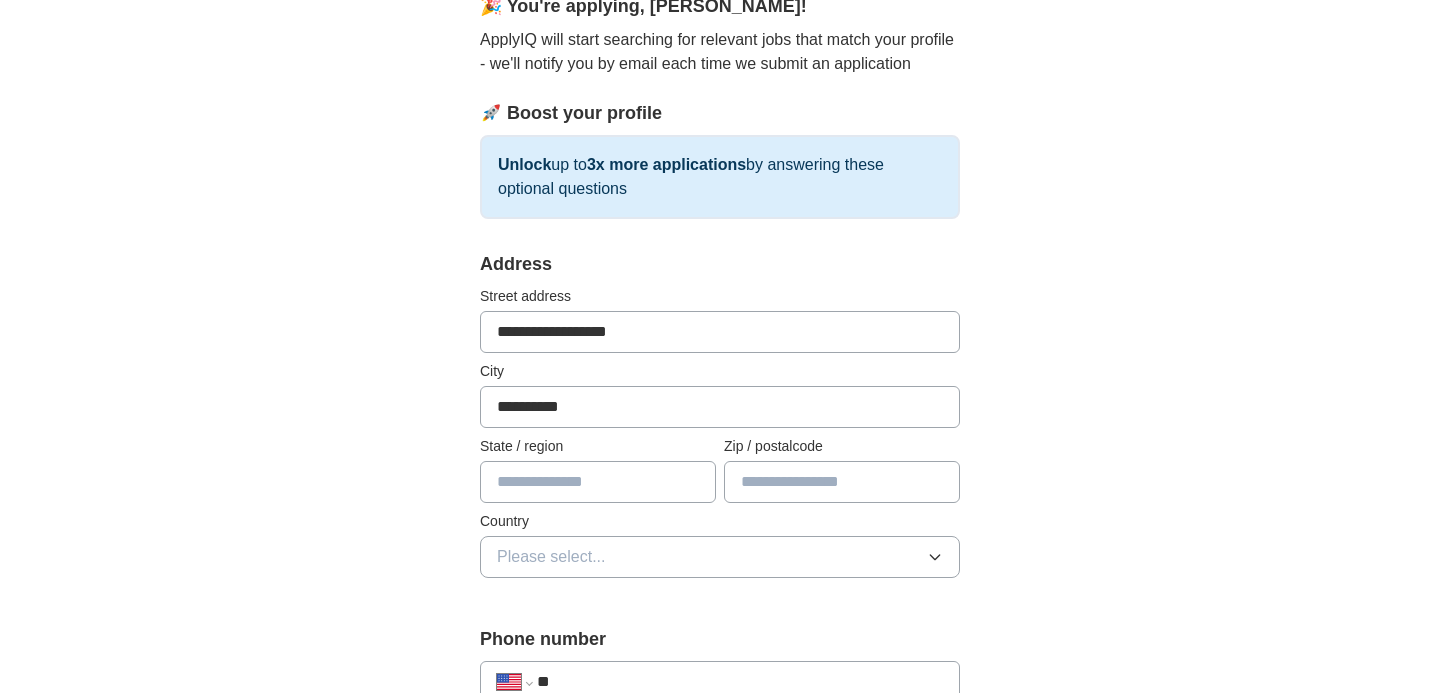 type on "**" 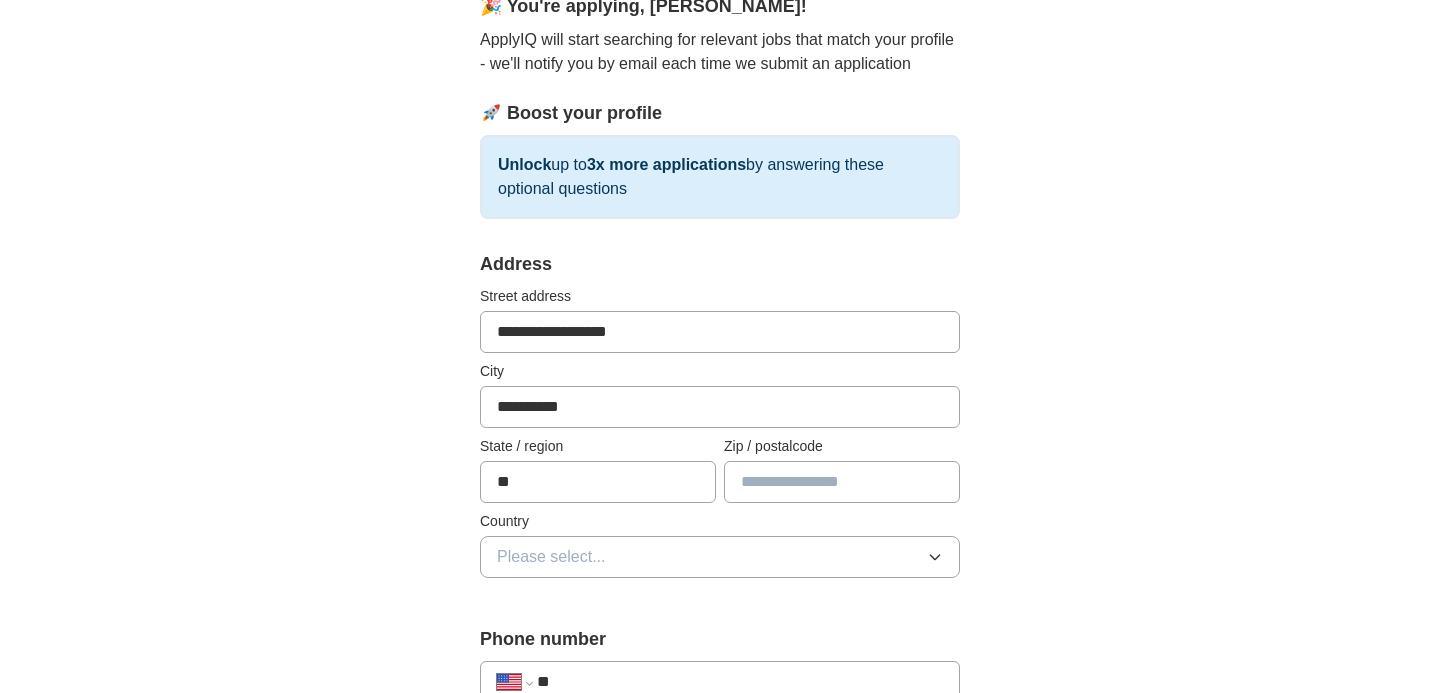 type on "*****" 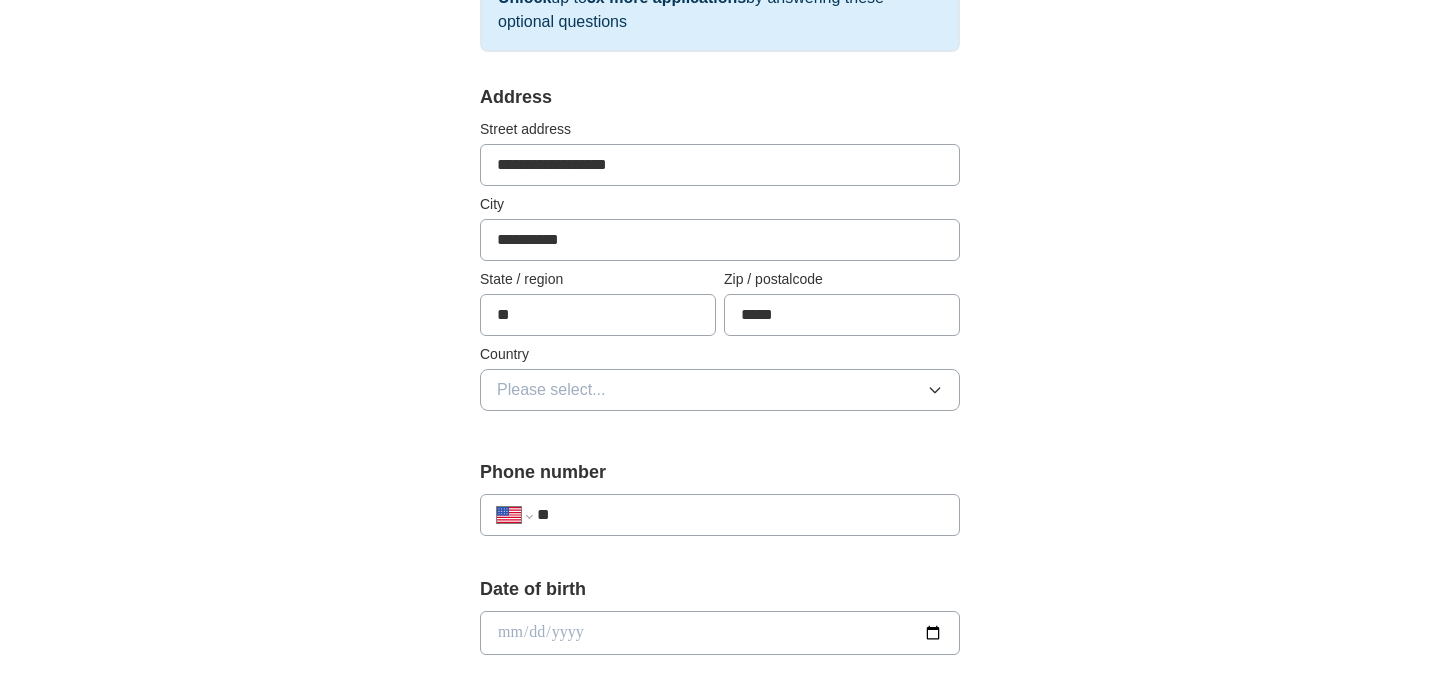scroll, scrollTop: 368, scrollLeft: 0, axis: vertical 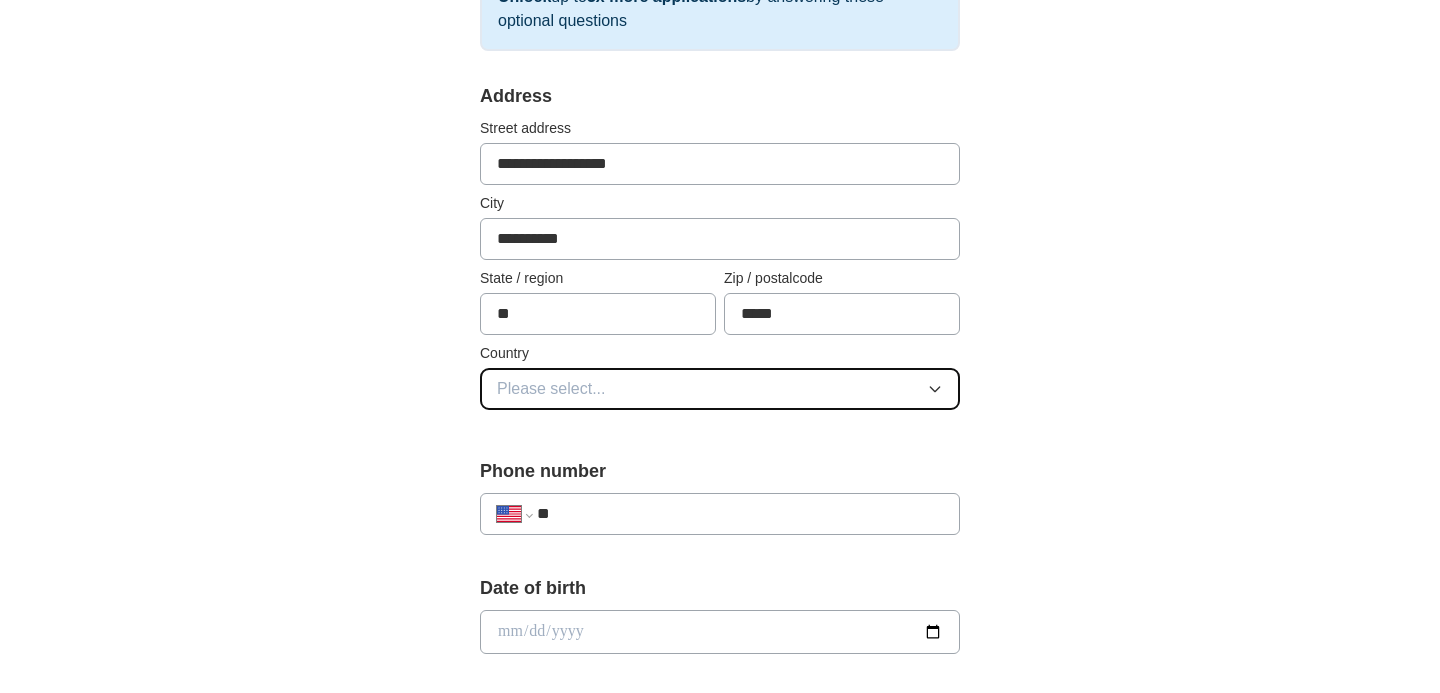 click on "Please select..." at bounding box center (720, 389) 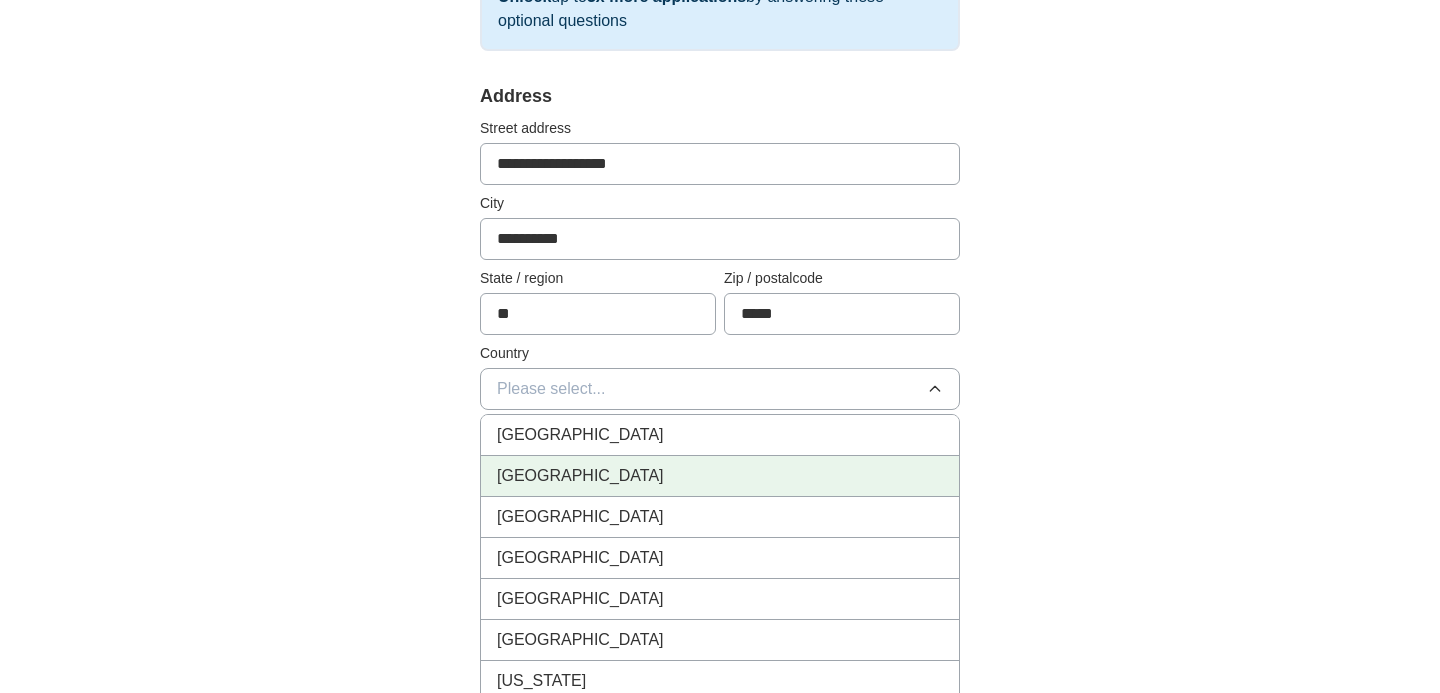 click on "[GEOGRAPHIC_DATA]" at bounding box center (720, 476) 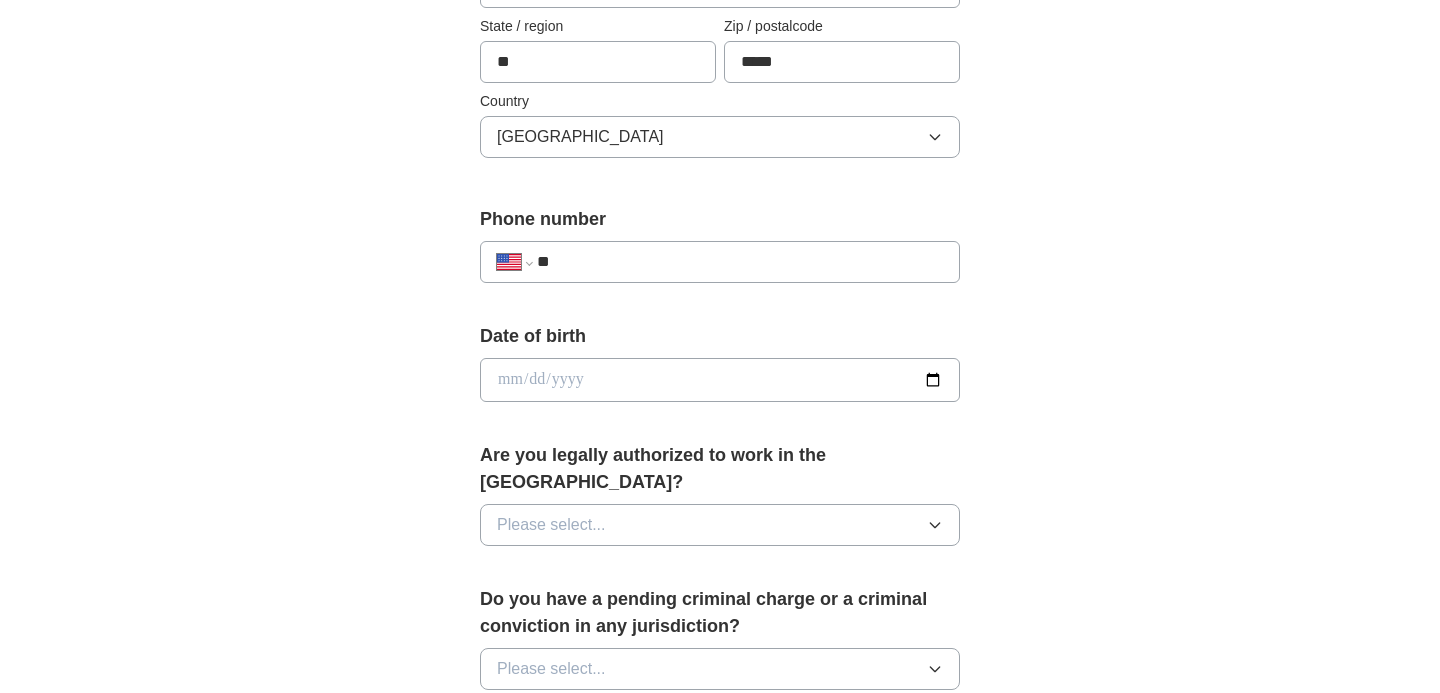 scroll, scrollTop: 621, scrollLeft: 0, axis: vertical 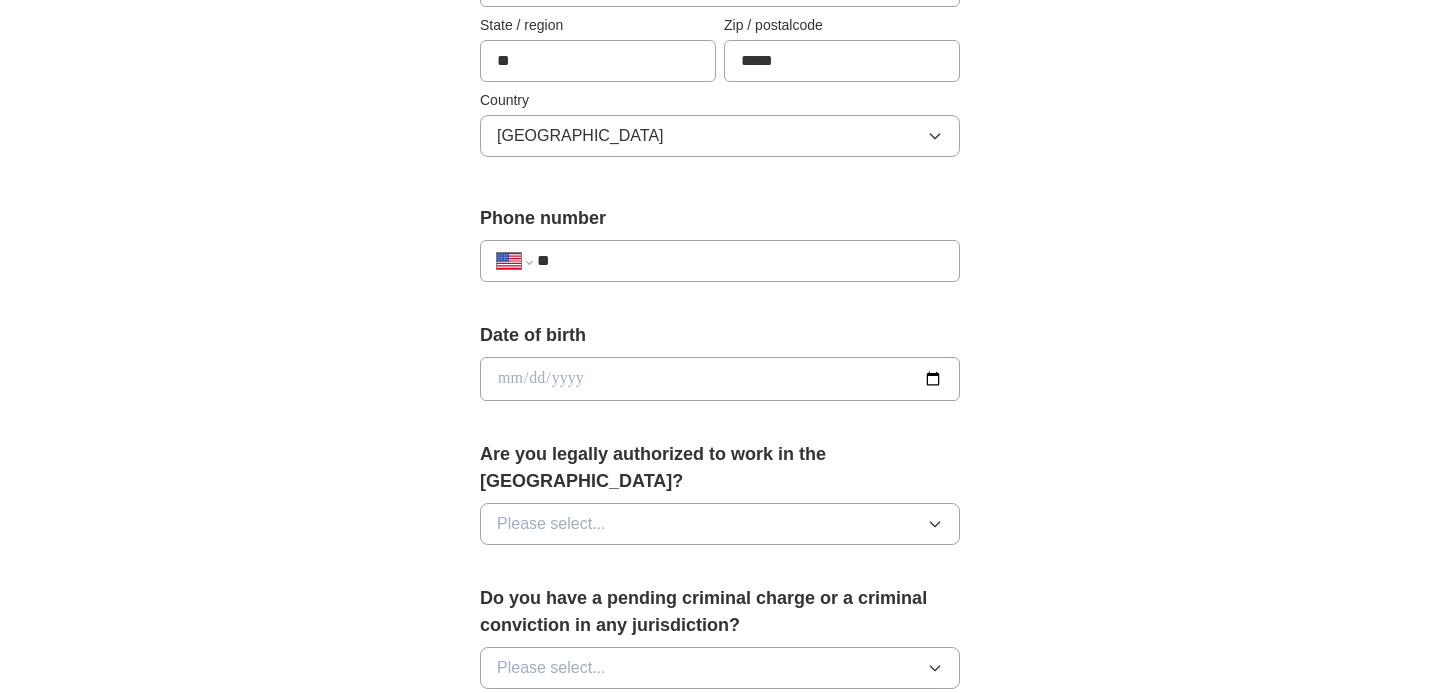 click on "**" at bounding box center [740, 261] 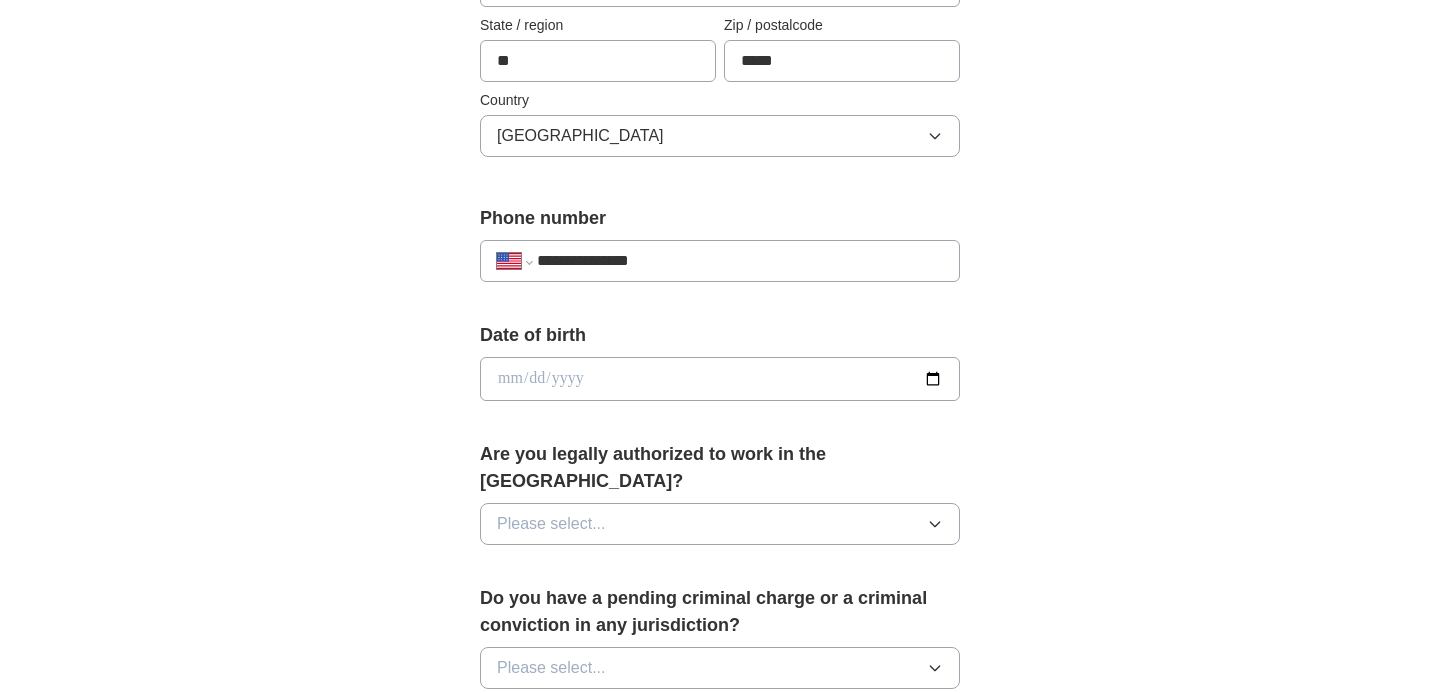type on "**********" 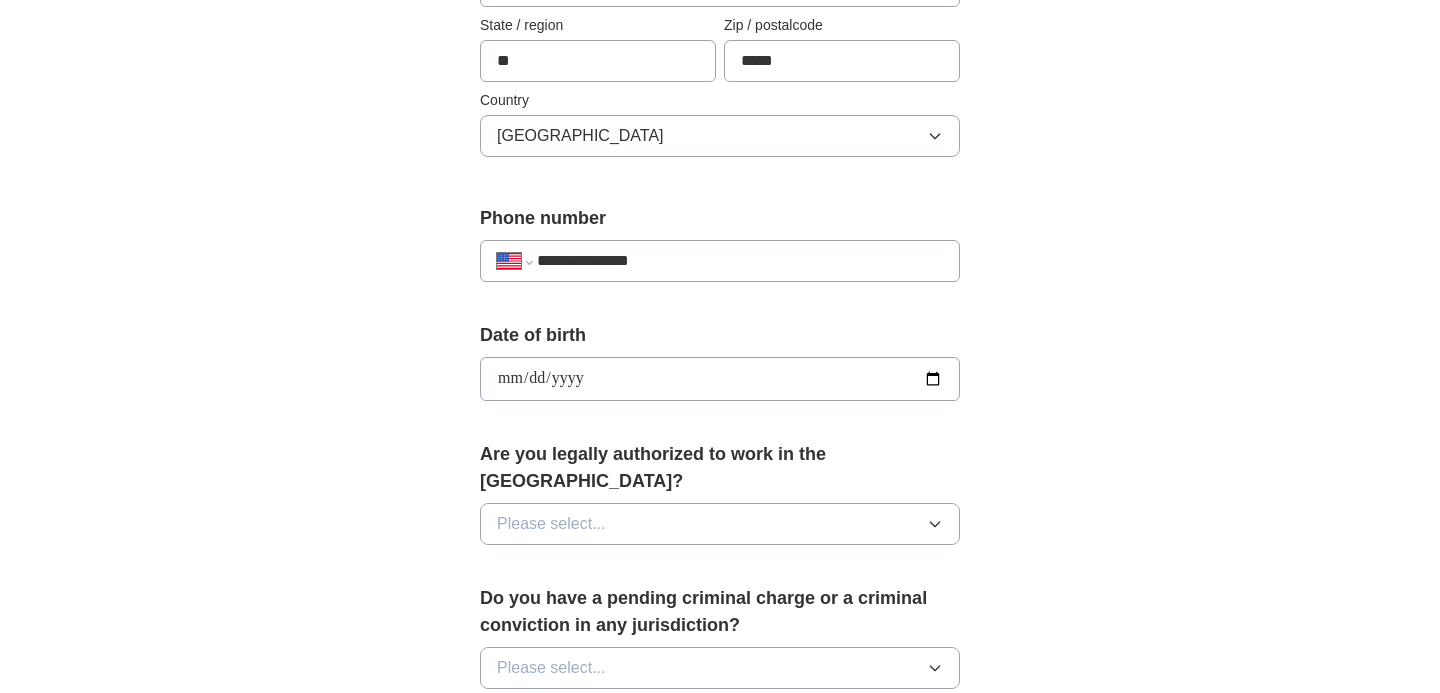 type on "**********" 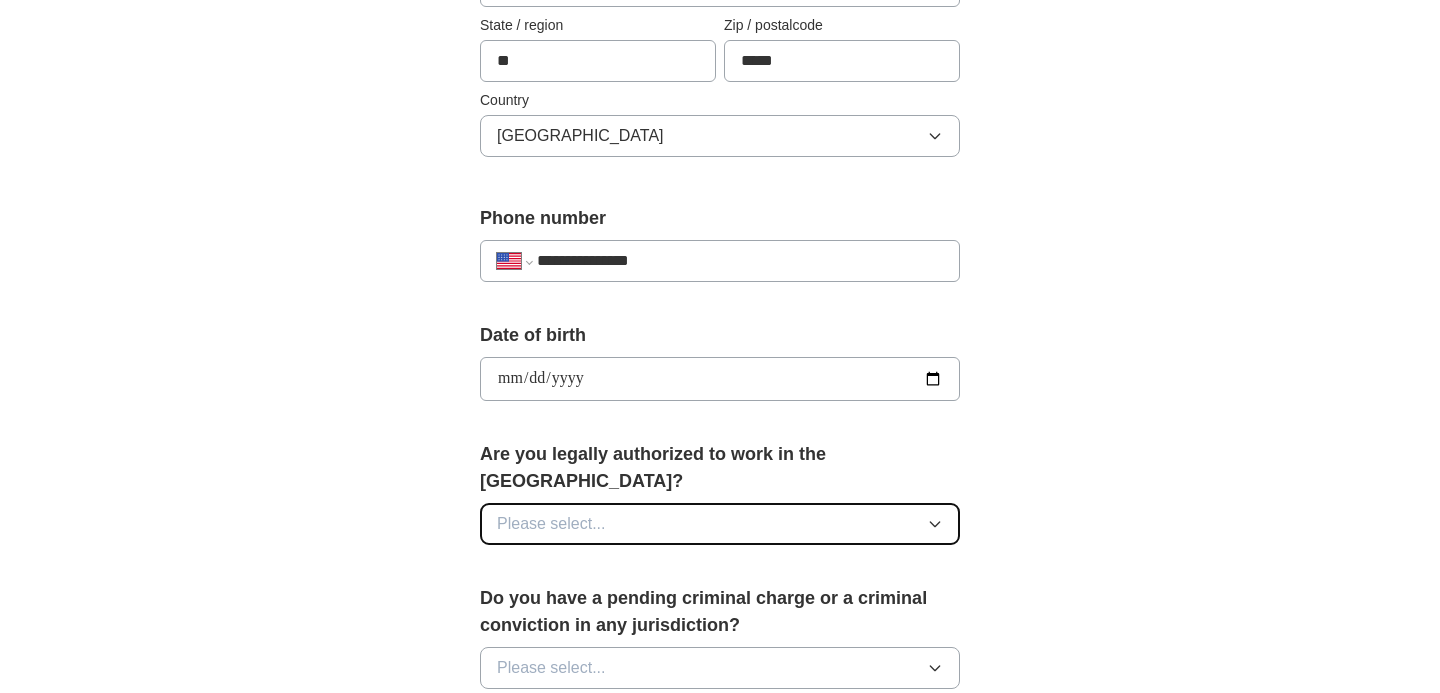 click on "Please select..." at bounding box center [720, 524] 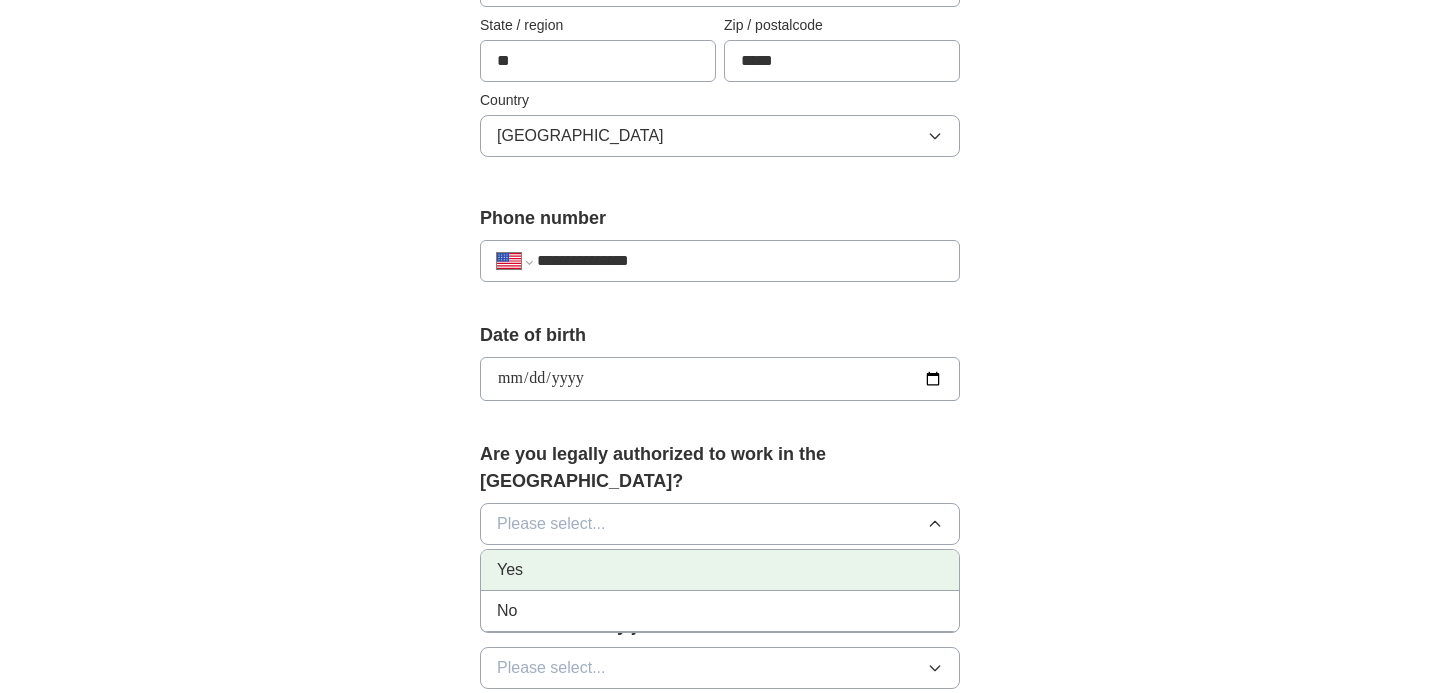 click on "Yes" at bounding box center [720, 570] 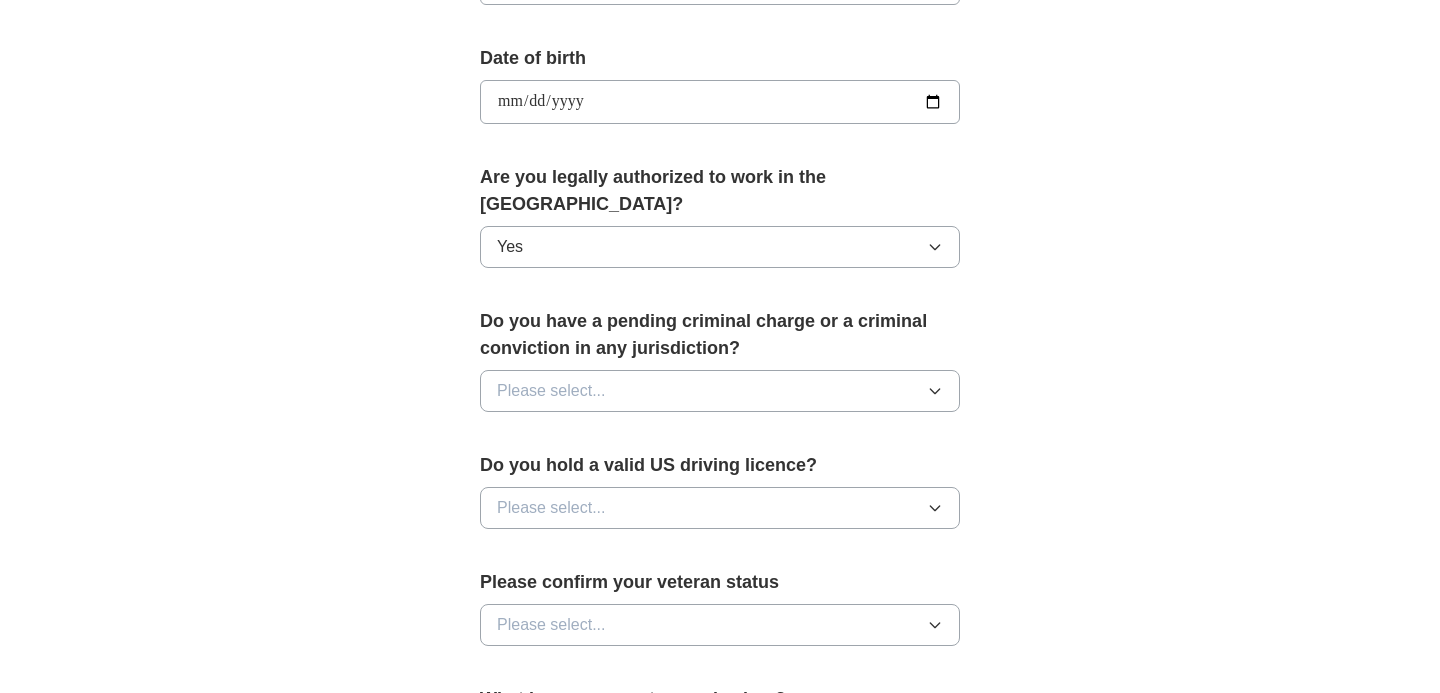 scroll, scrollTop: 900, scrollLeft: 0, axis: vertical 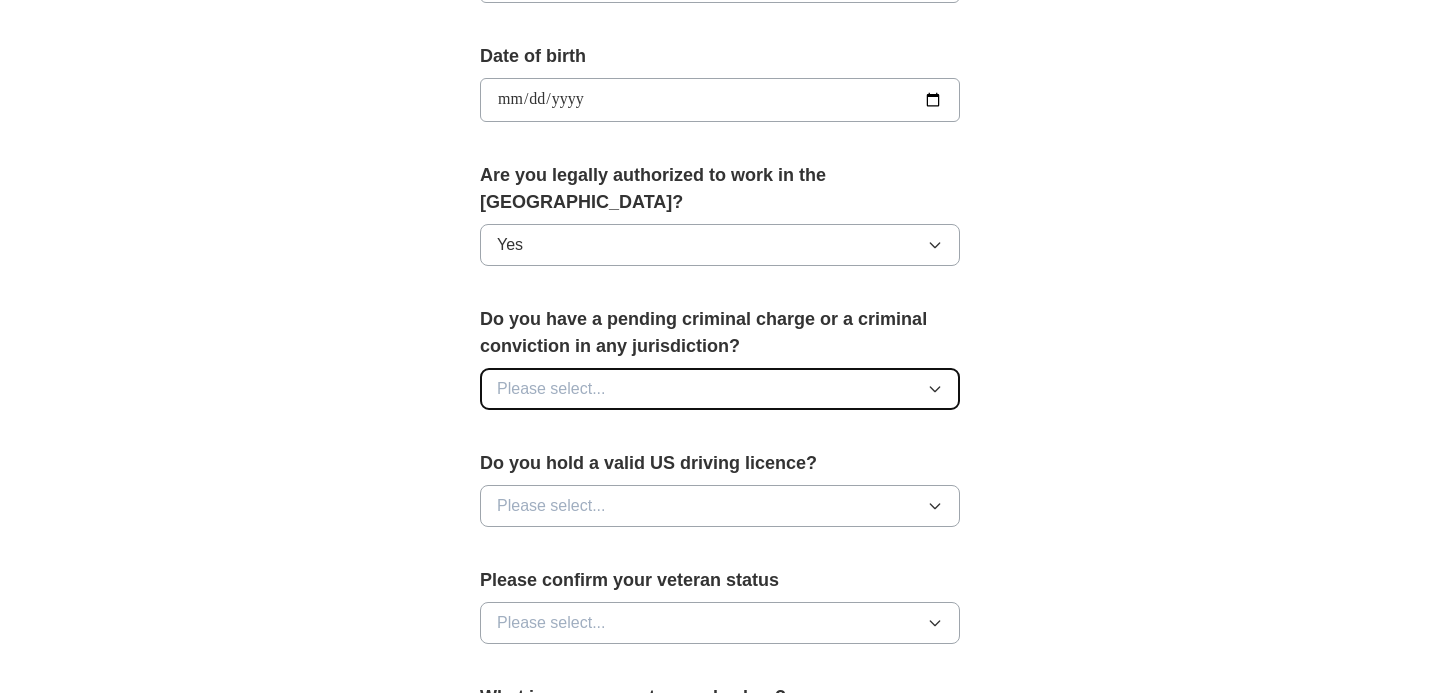 click on "Please select..." at bounding box center (720, 389) 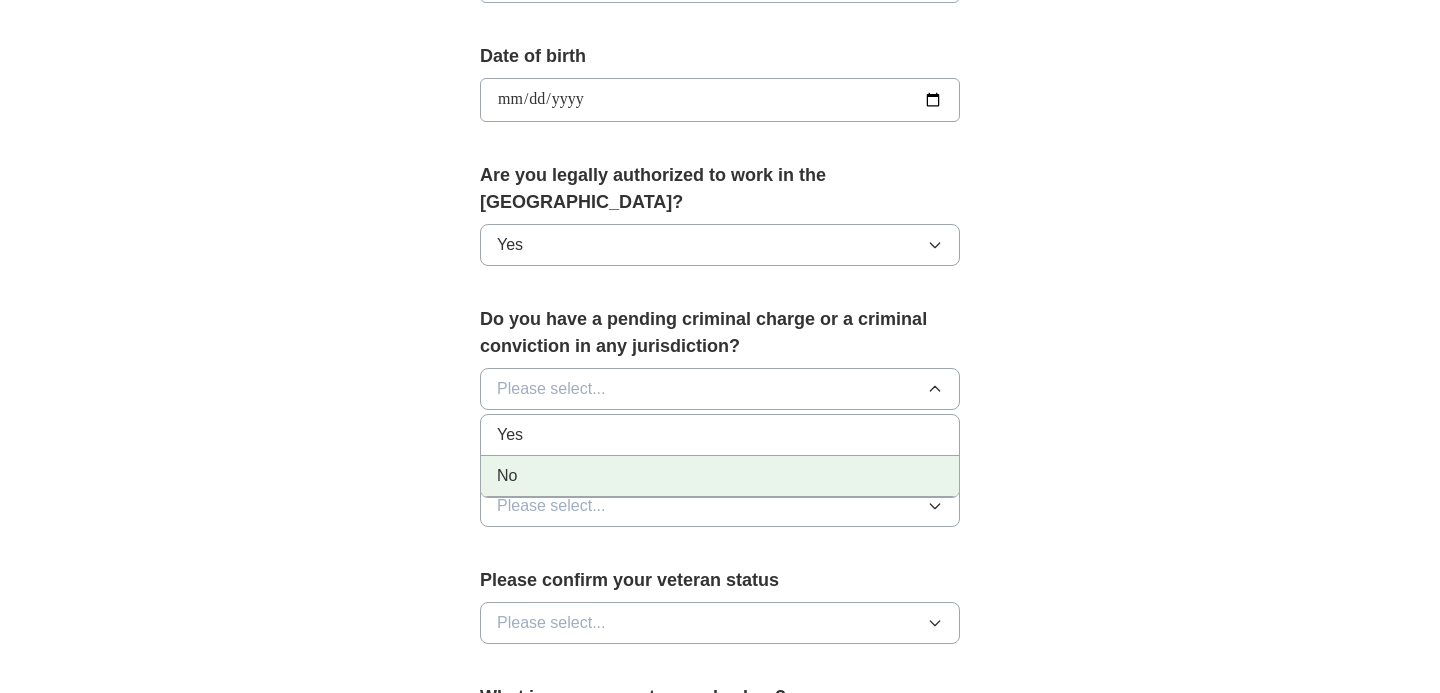 click on "No" at bounding box center (720, 476) 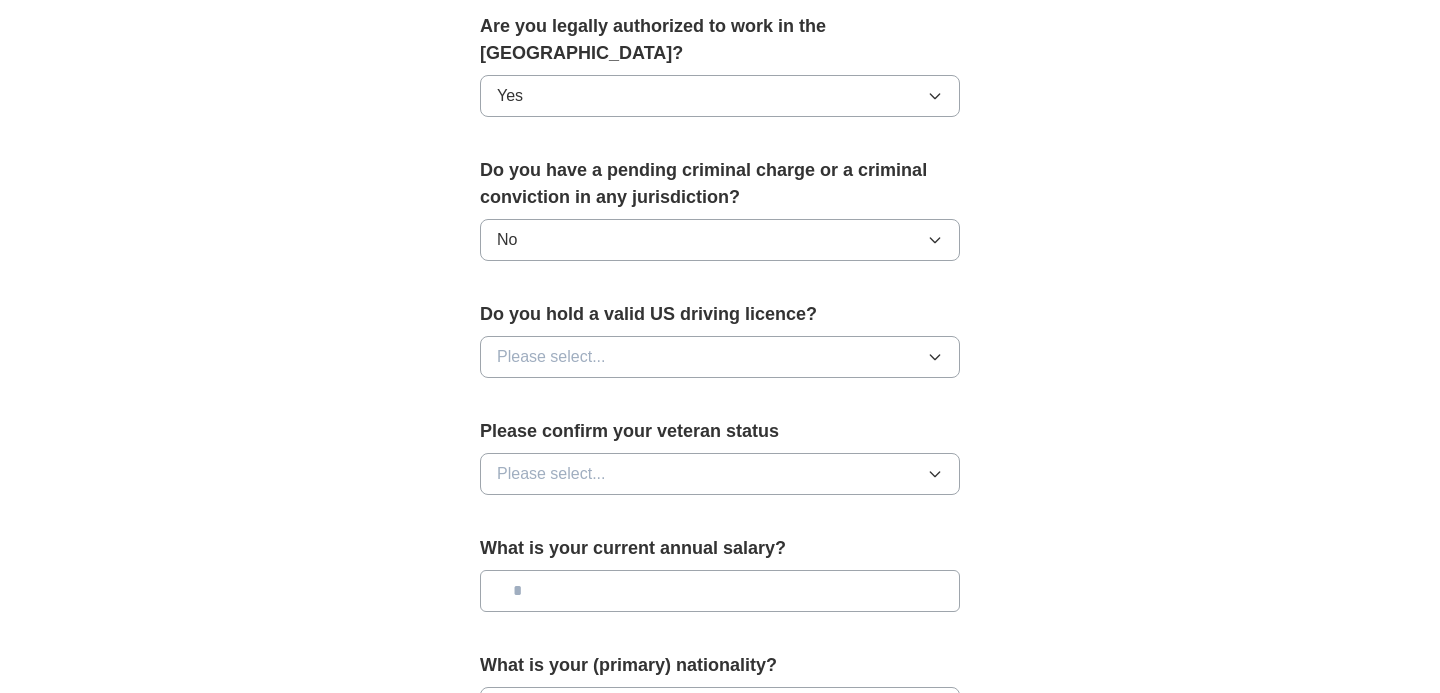scroll, scrollTop: 1066, scrollLeft: 0, axis: vertical 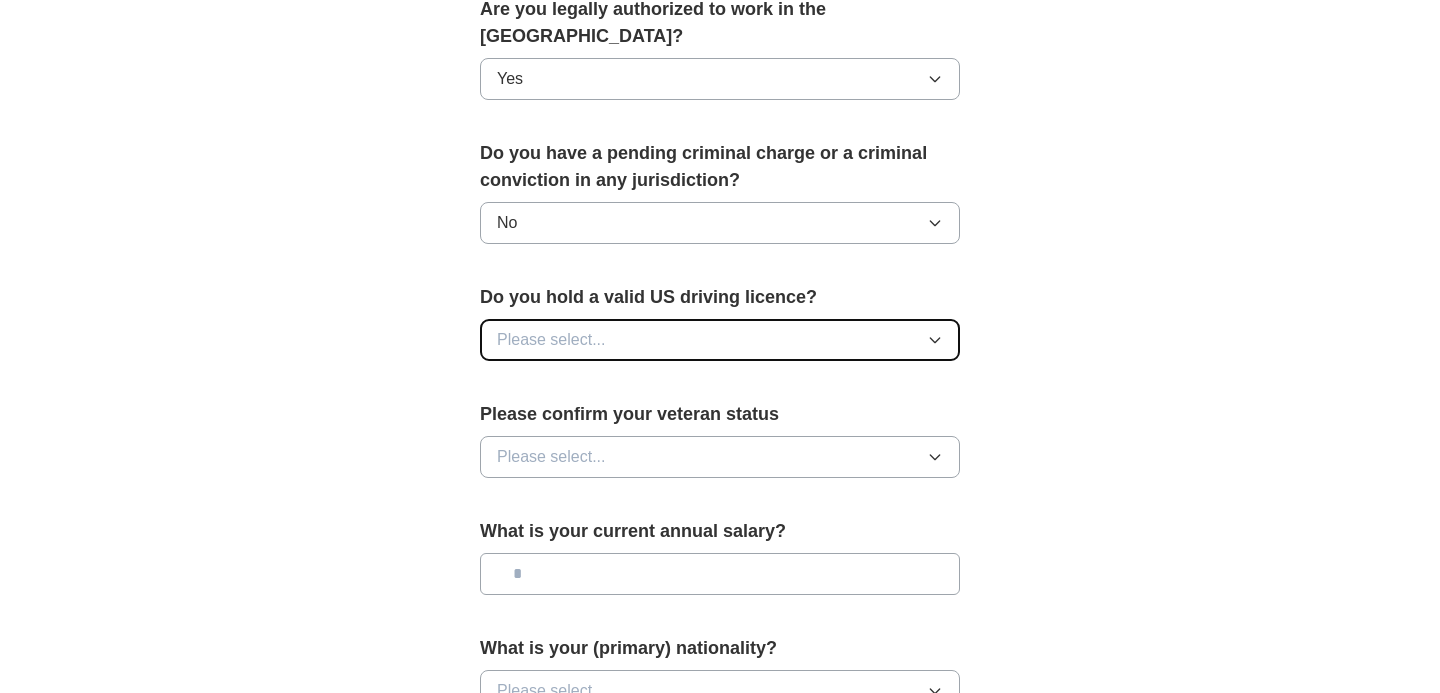 click on "Please select..." at bounding box center (720, 340) 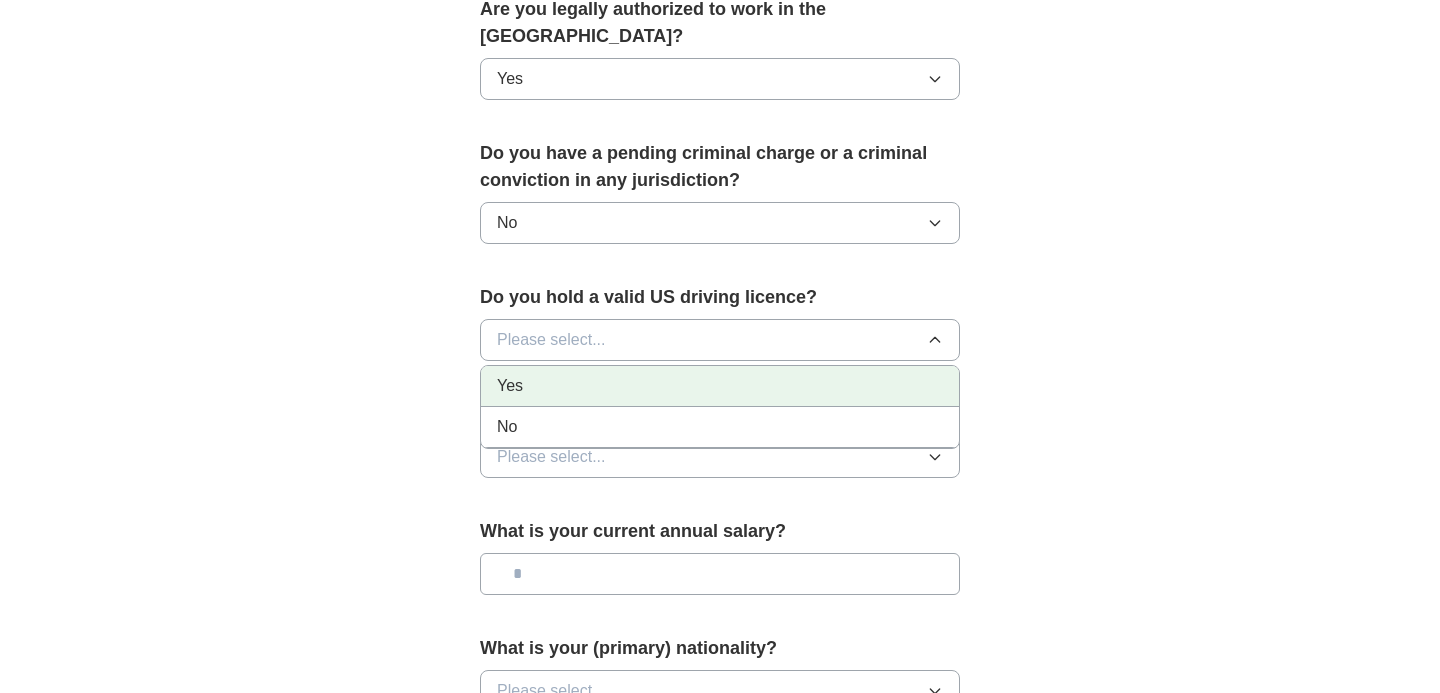 click on "Yes" at bounding box center [720, 386] 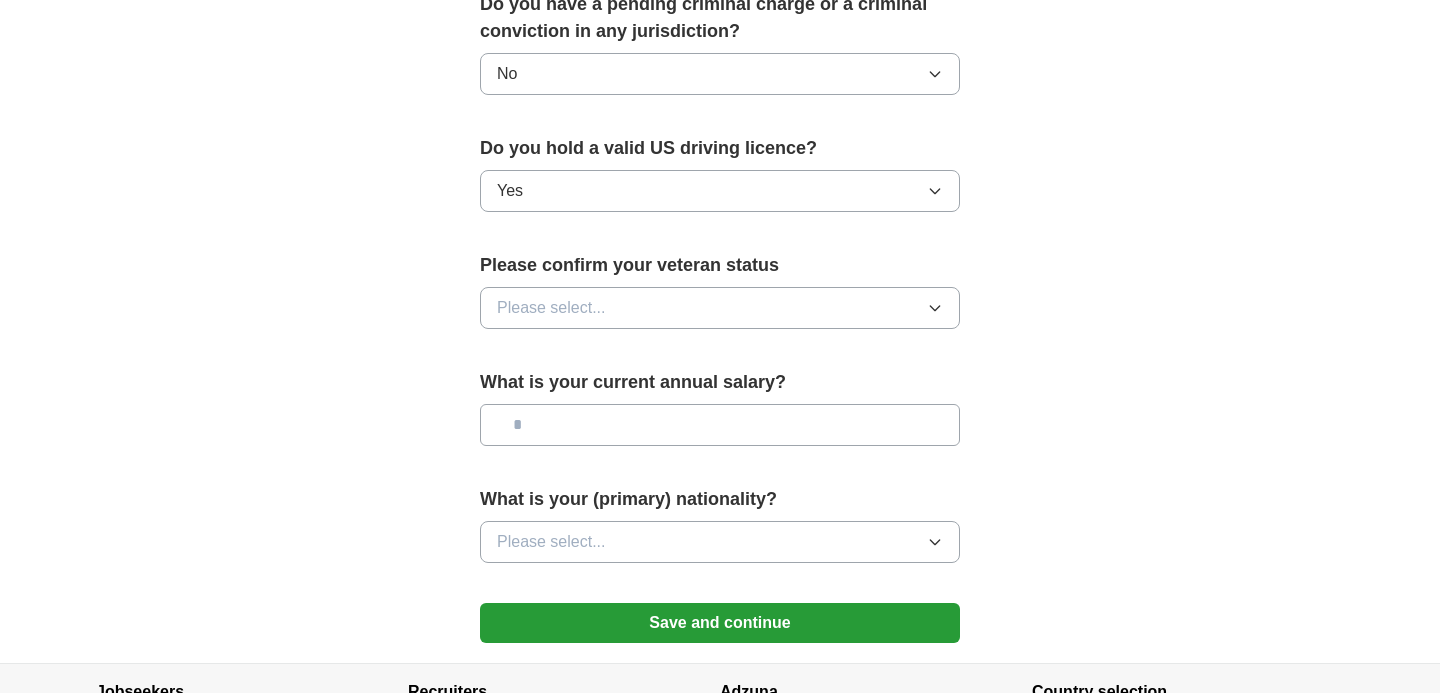 scroll, scrollTop: 1218, scrollLeft: 0, axis: vertical 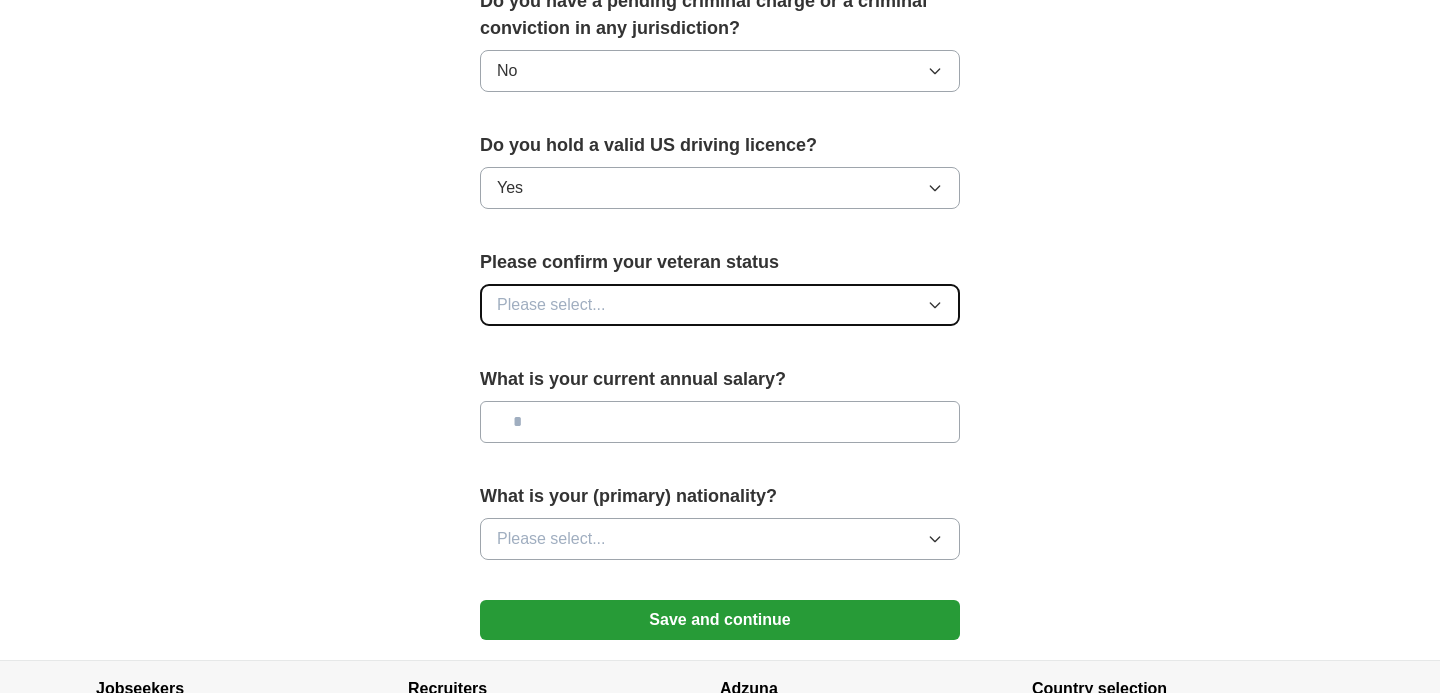 click on "Please select..." at bounding box center [720, 305] 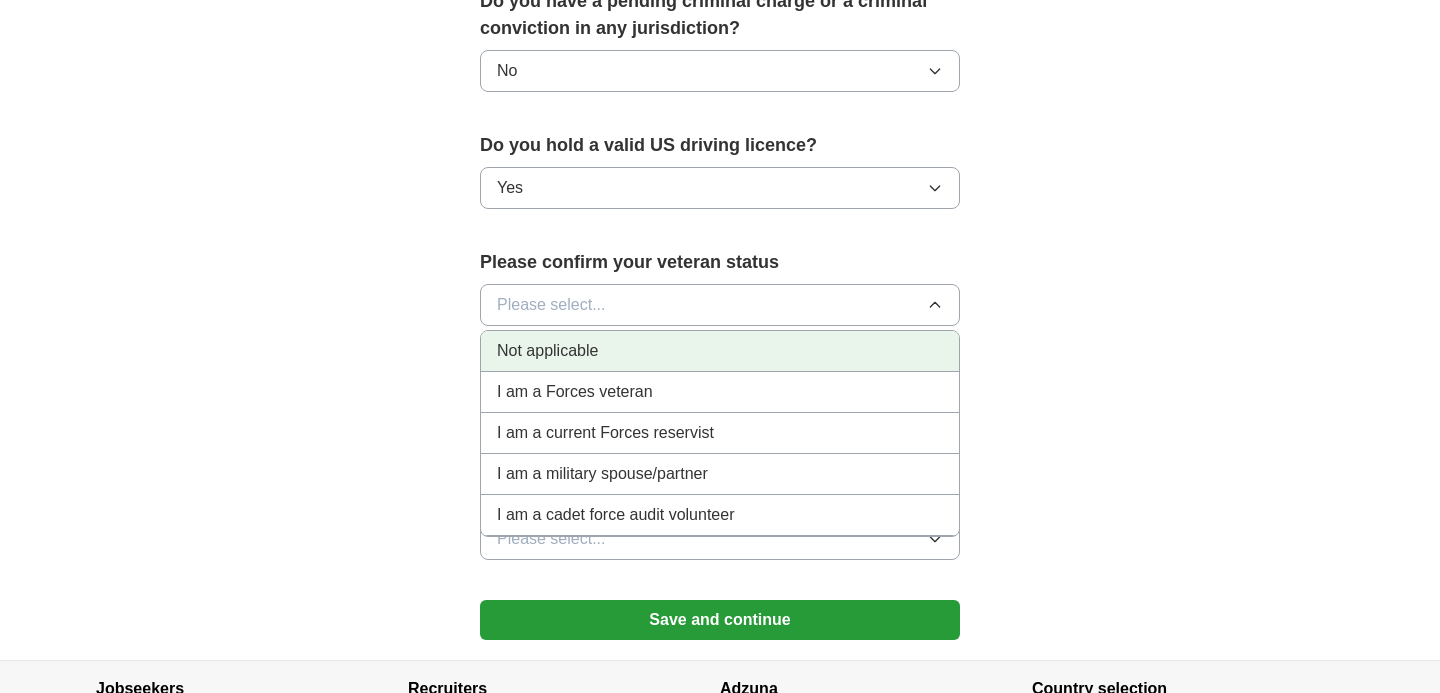 click on "Not applicable" at bounding box center (720, 351) 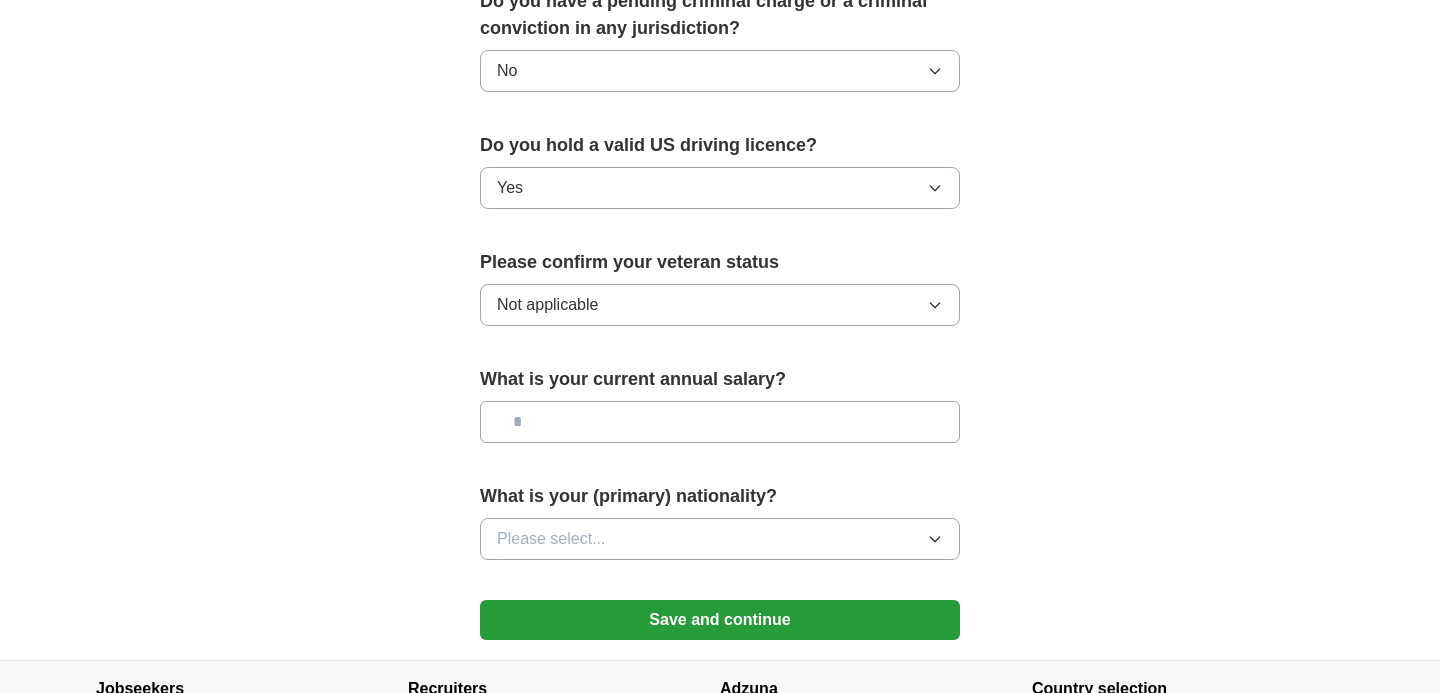 click at bounding box center [720, 422] 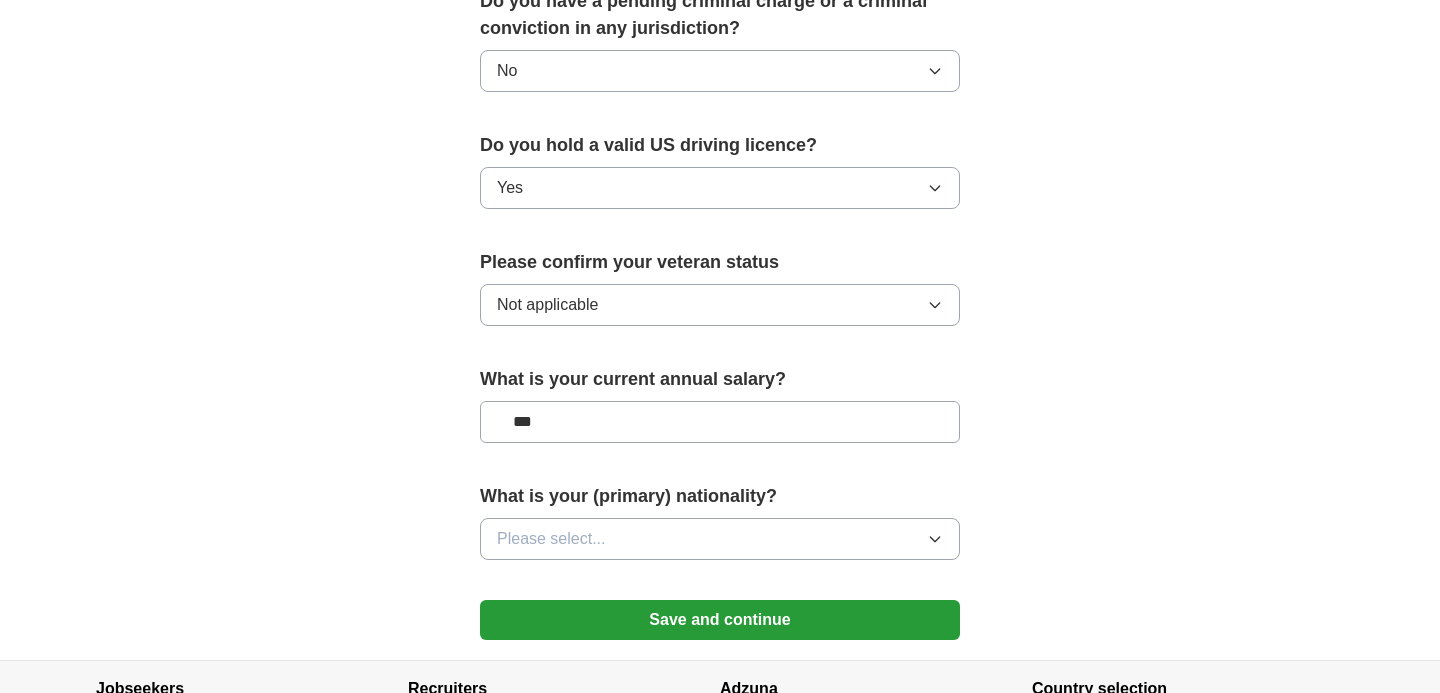 type on "**" 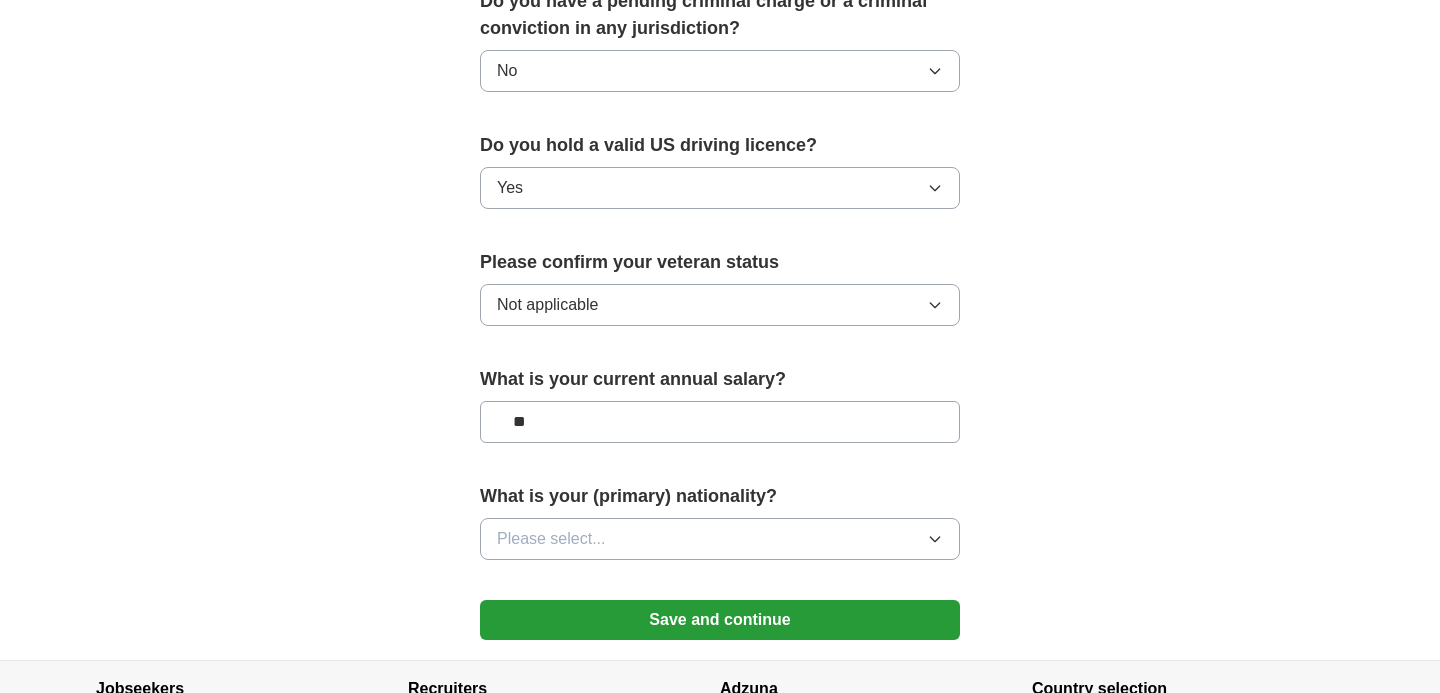 type 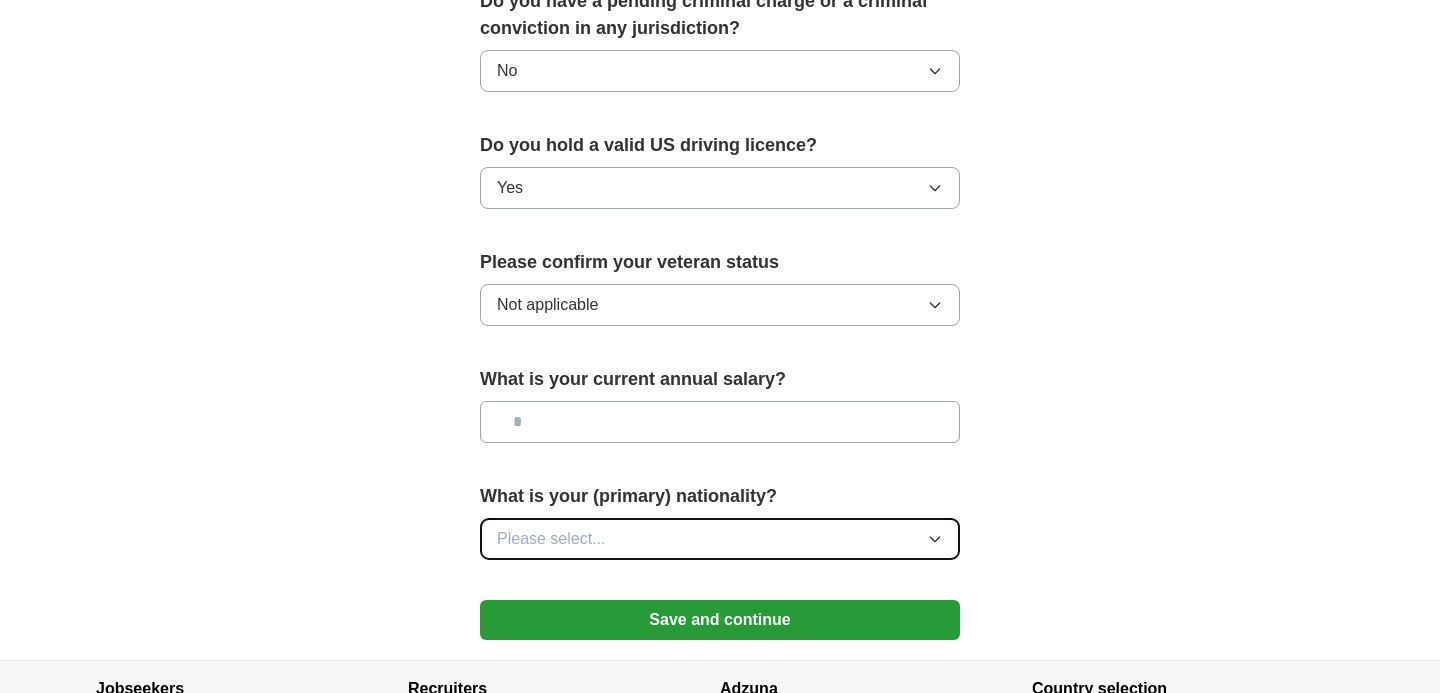 click 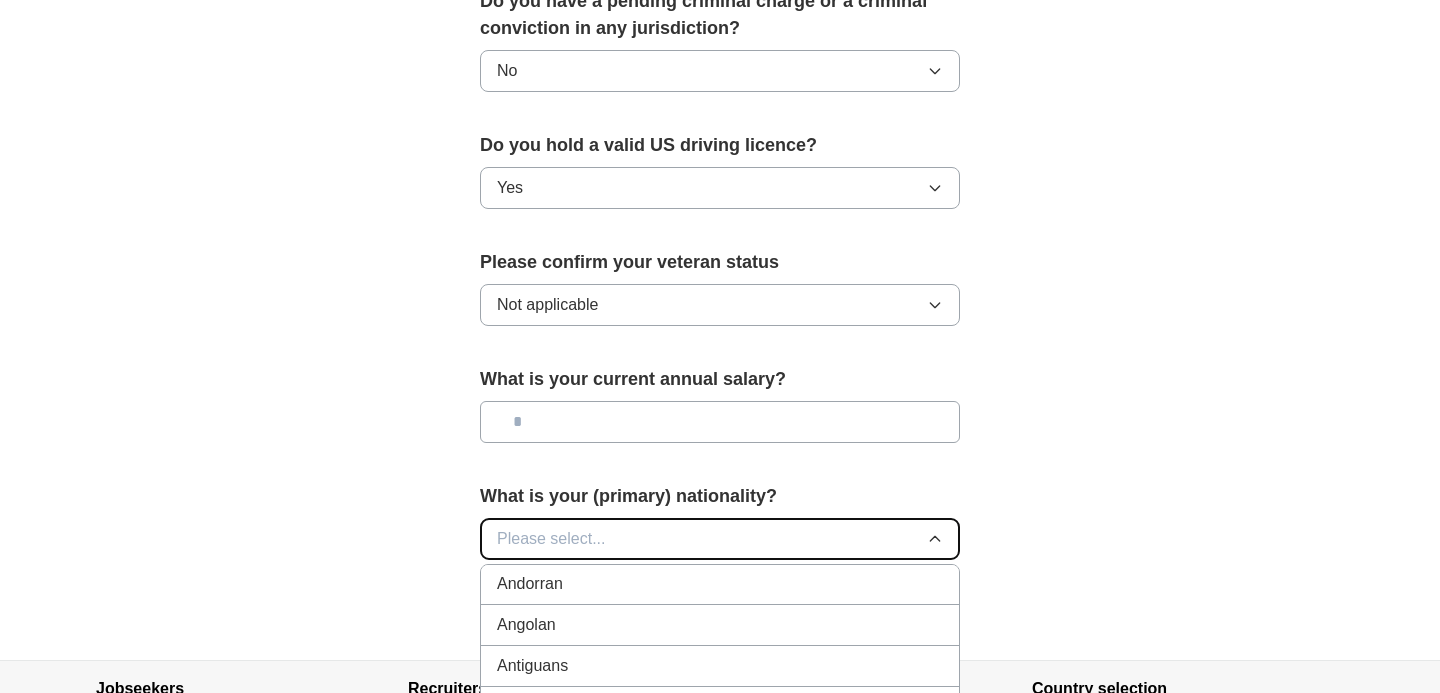 scroll, scrollTop: 202, scrollLeft: 0, axis: vertical 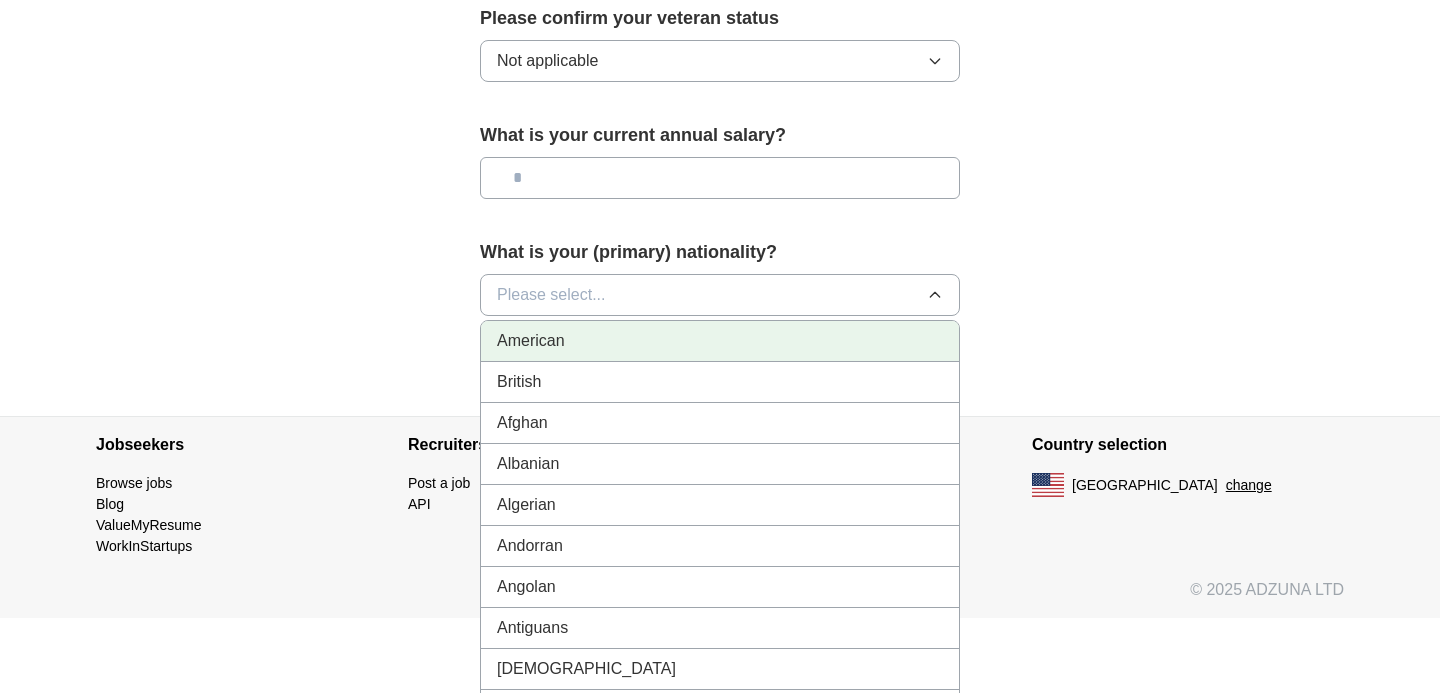 click on "American" at bounding box center (720, 341) 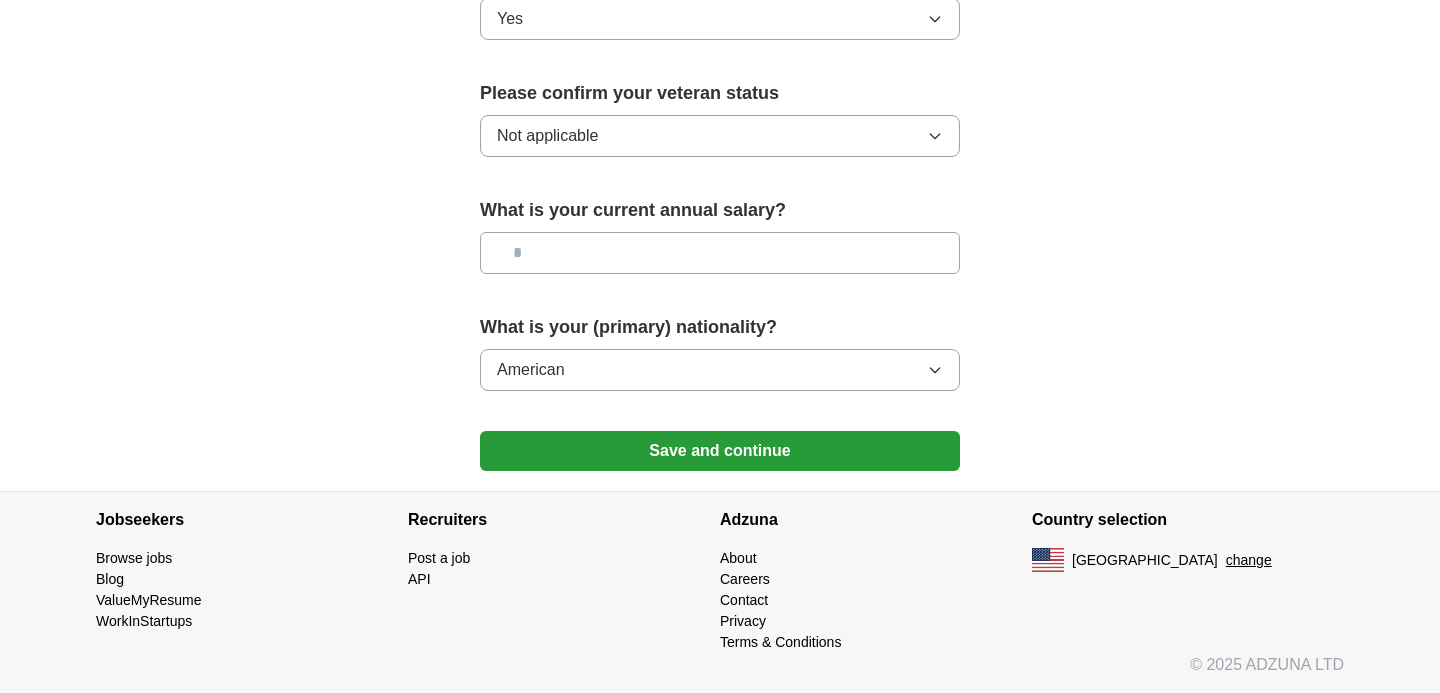 scroll, scrollTop: 1360, scrollLeft: 0, axis: vertical 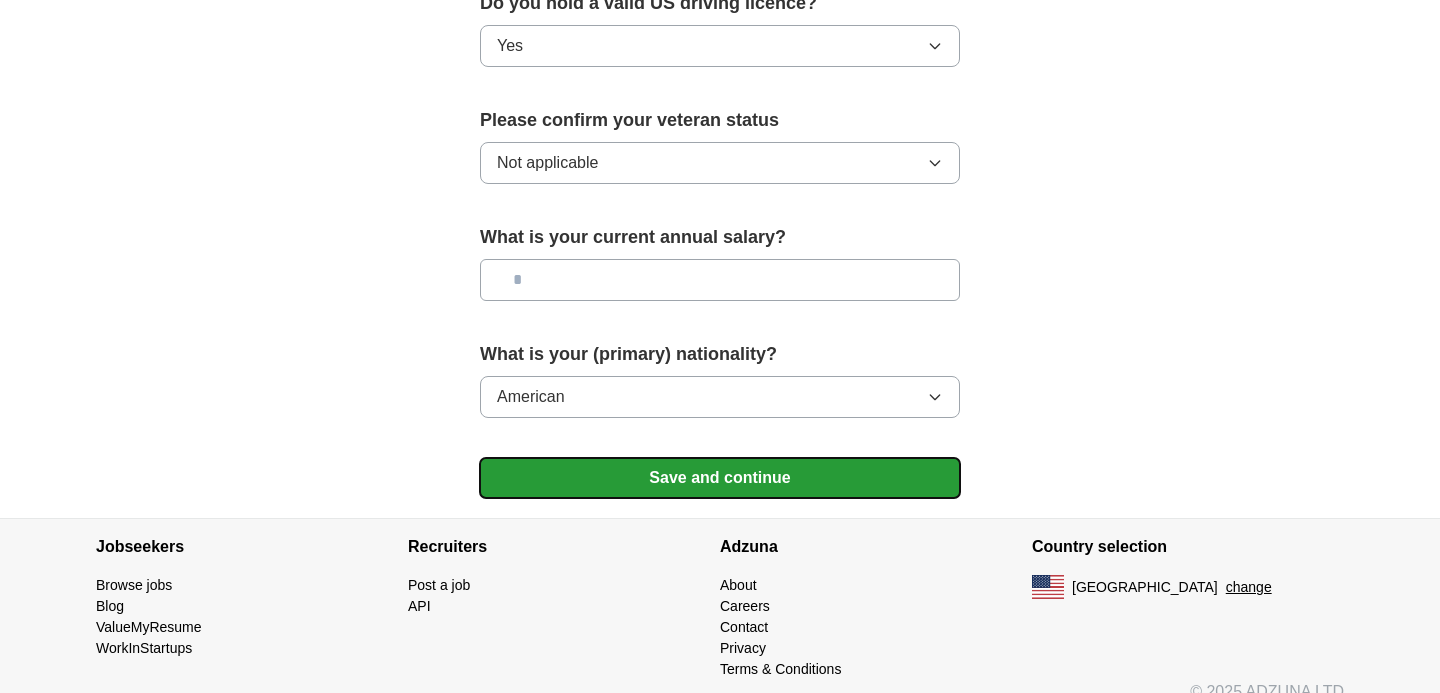 click on "Save and continue" at bounding box center [720, 478] 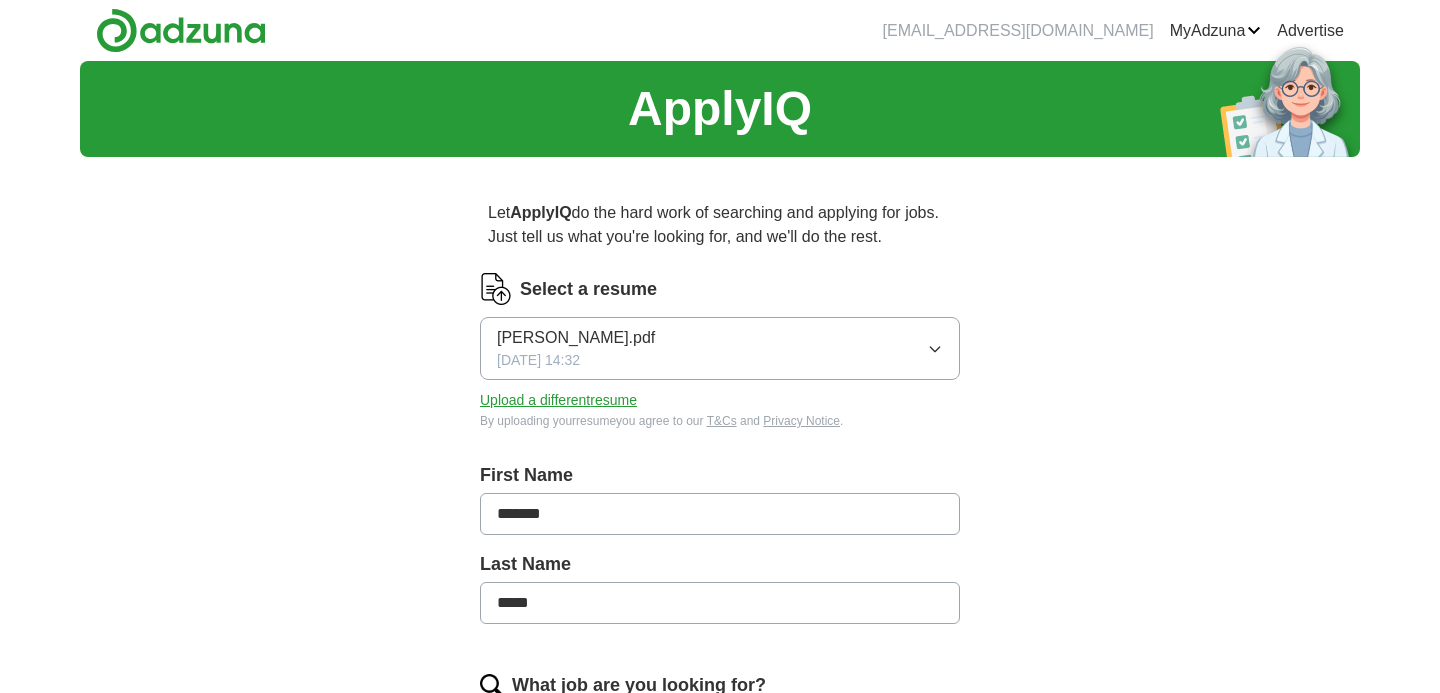 scroll, scrollTop: 0, scrollLeft: 0, axis: both 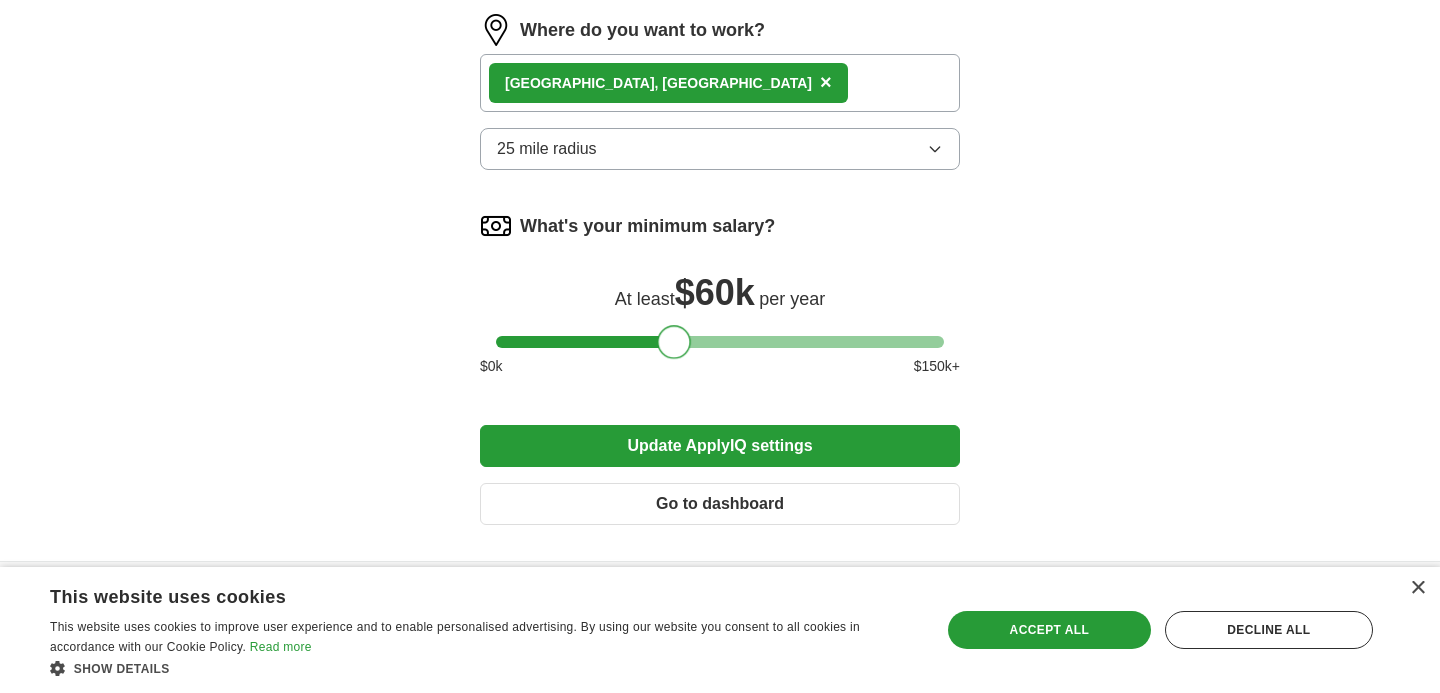 drag, startPoint x: 519, startPoint y: 342, endPoint x: 686, endPoint y: 349, distance: 167.14664 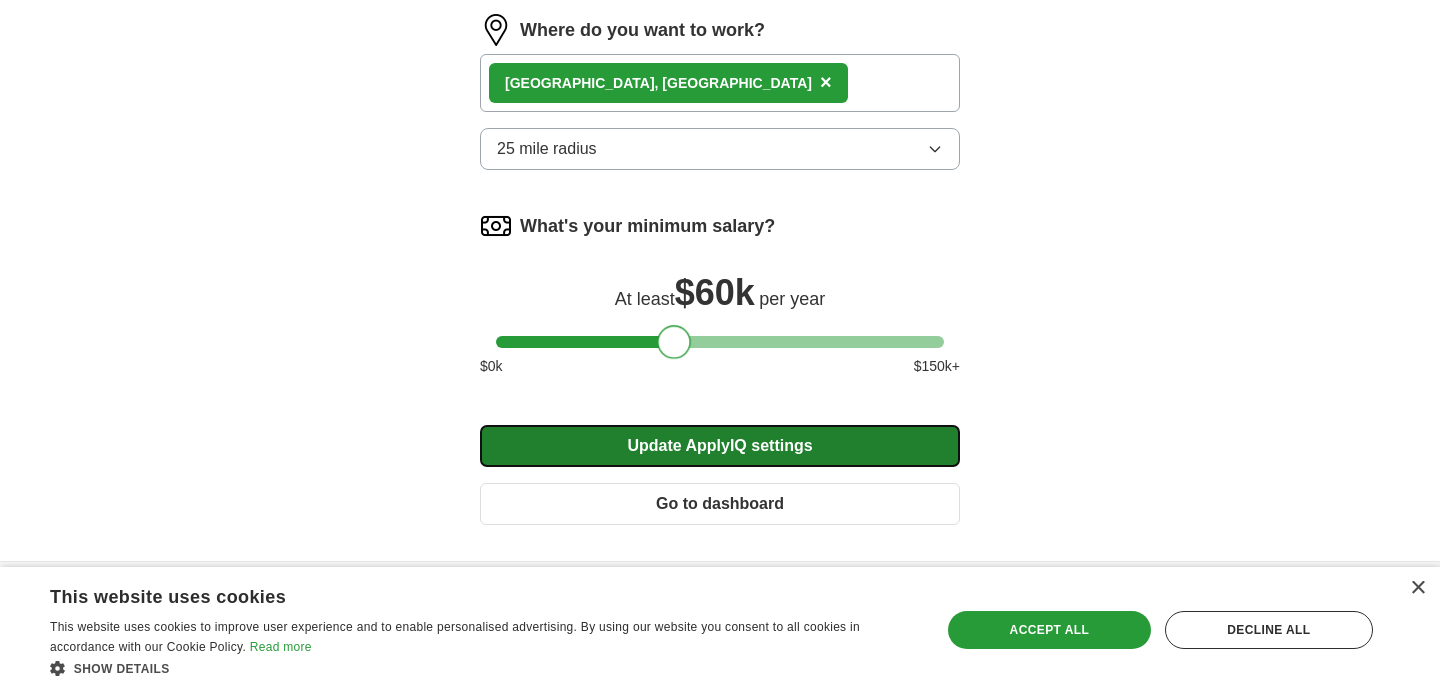 click on "Update ApplyIQ settings" at bounding box center [720, 446] 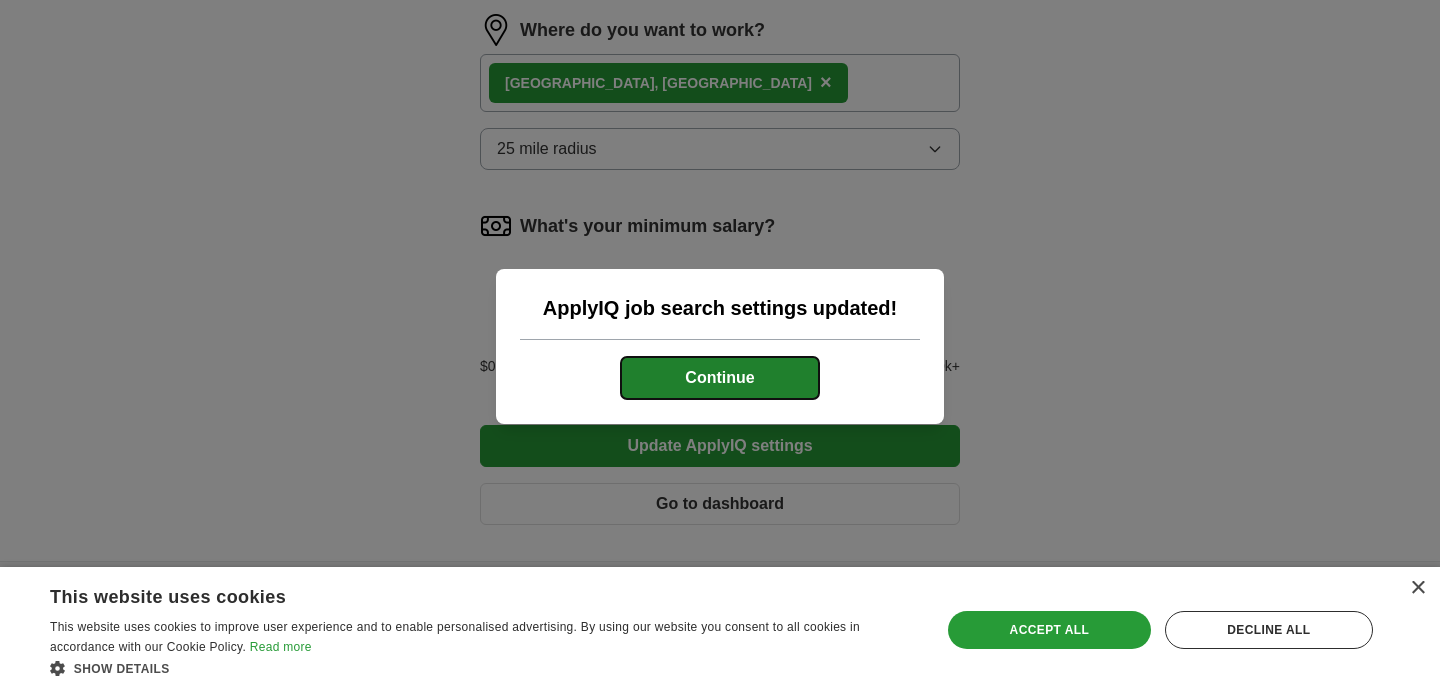 click on "Continue" at bounding box center (720, 378) 